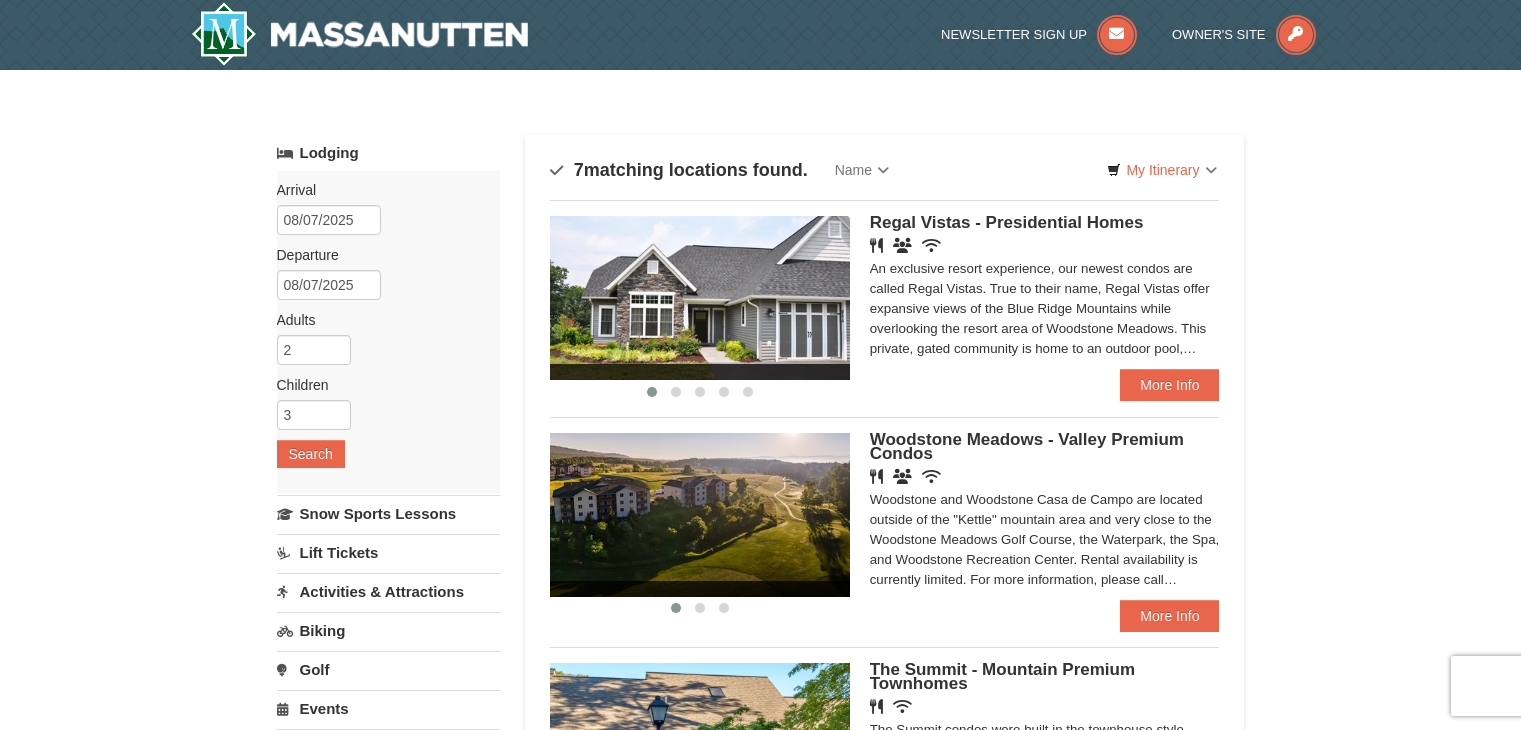scroll, scrollTop: 0, scrollLeft: 0, axis: both 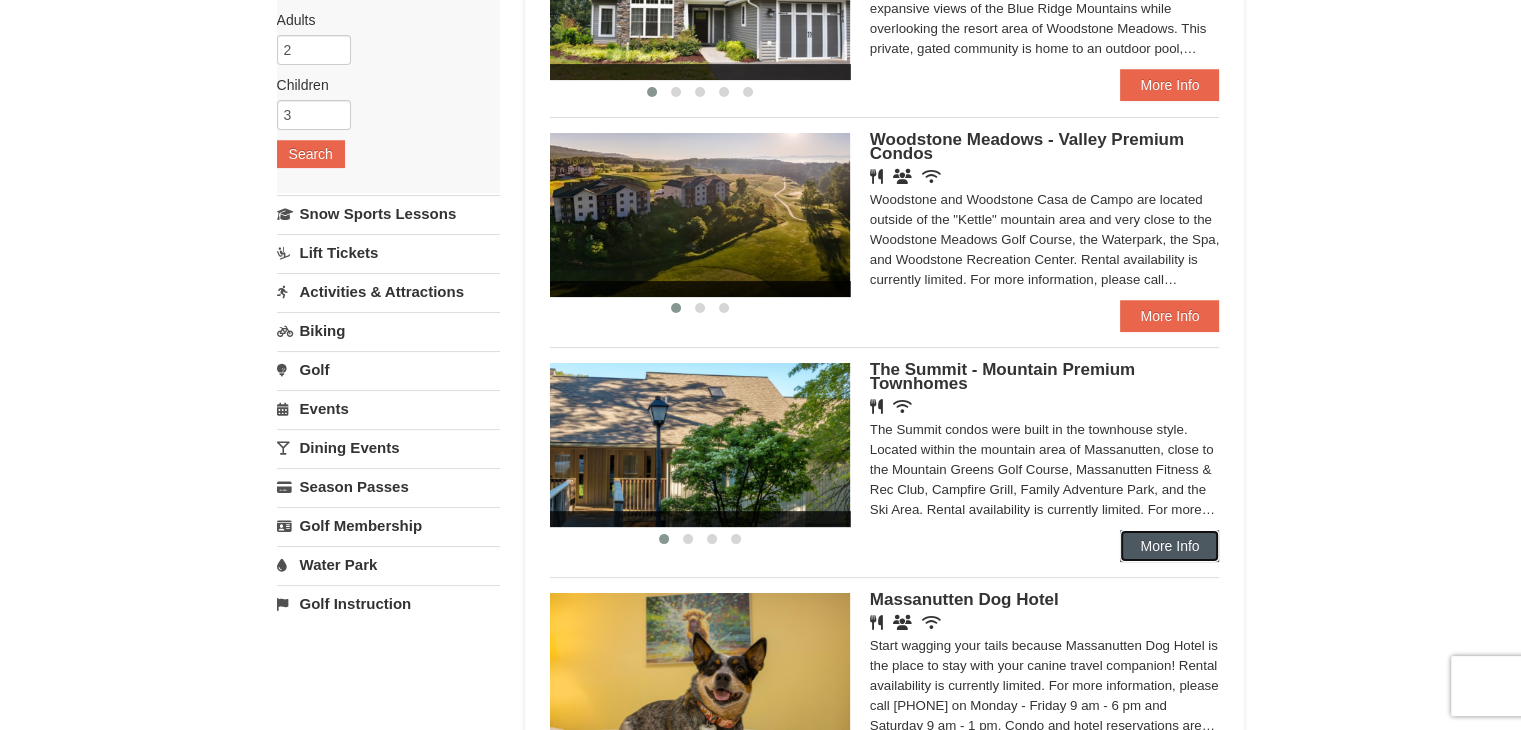 click on "More Info" at bounding box center [1169, 546] 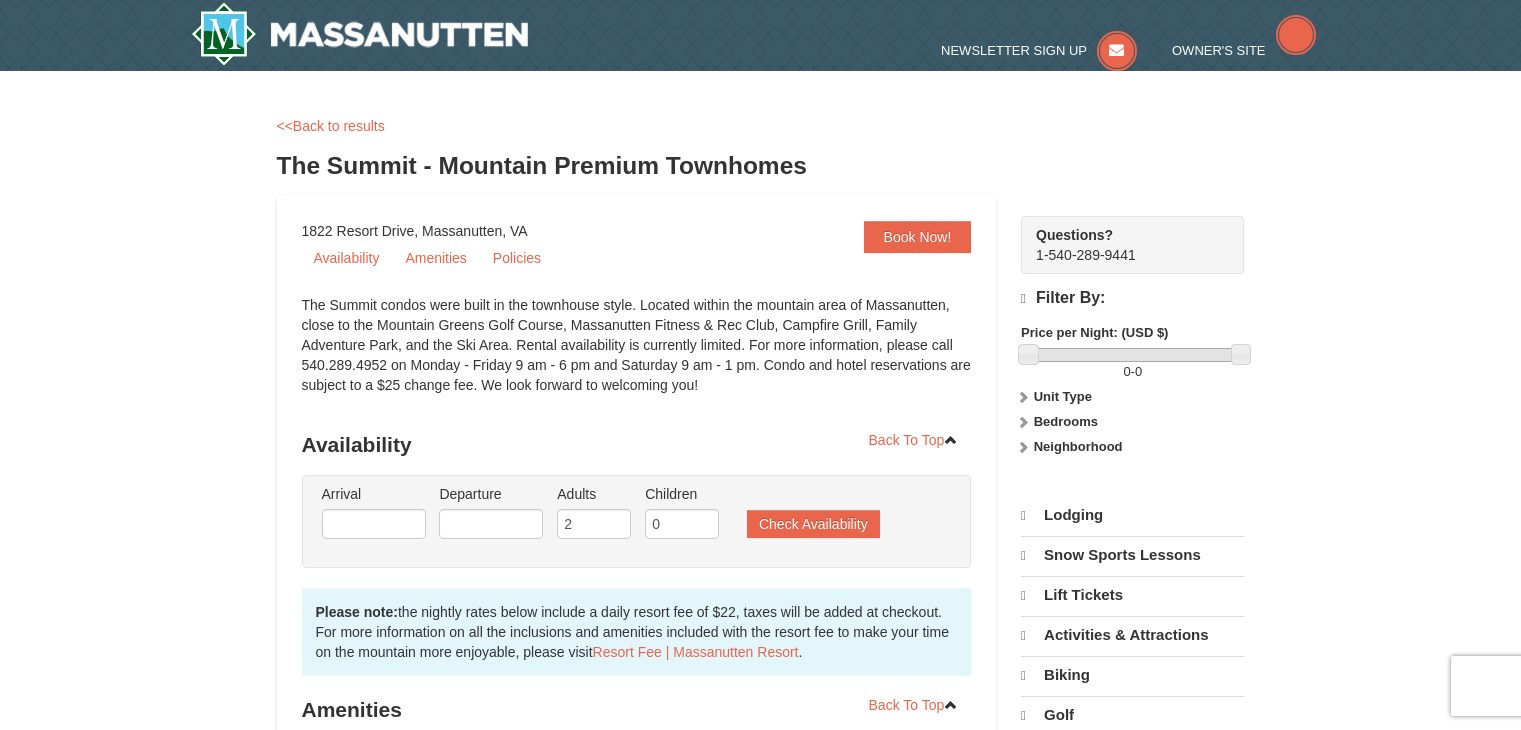 scroll, scrollTop: 0, scrollLeft: 0, axis: both 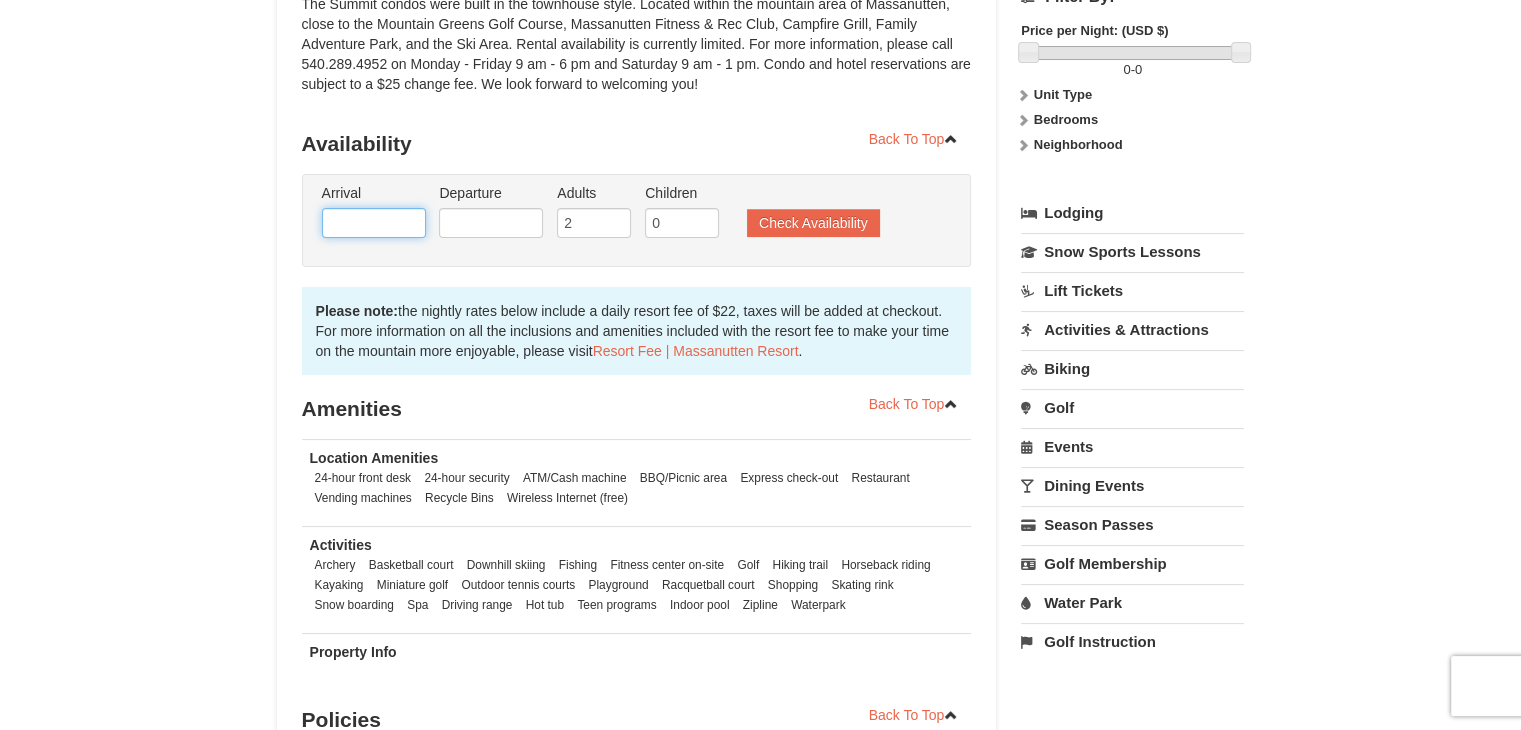 click at bounding box center (374, 223) 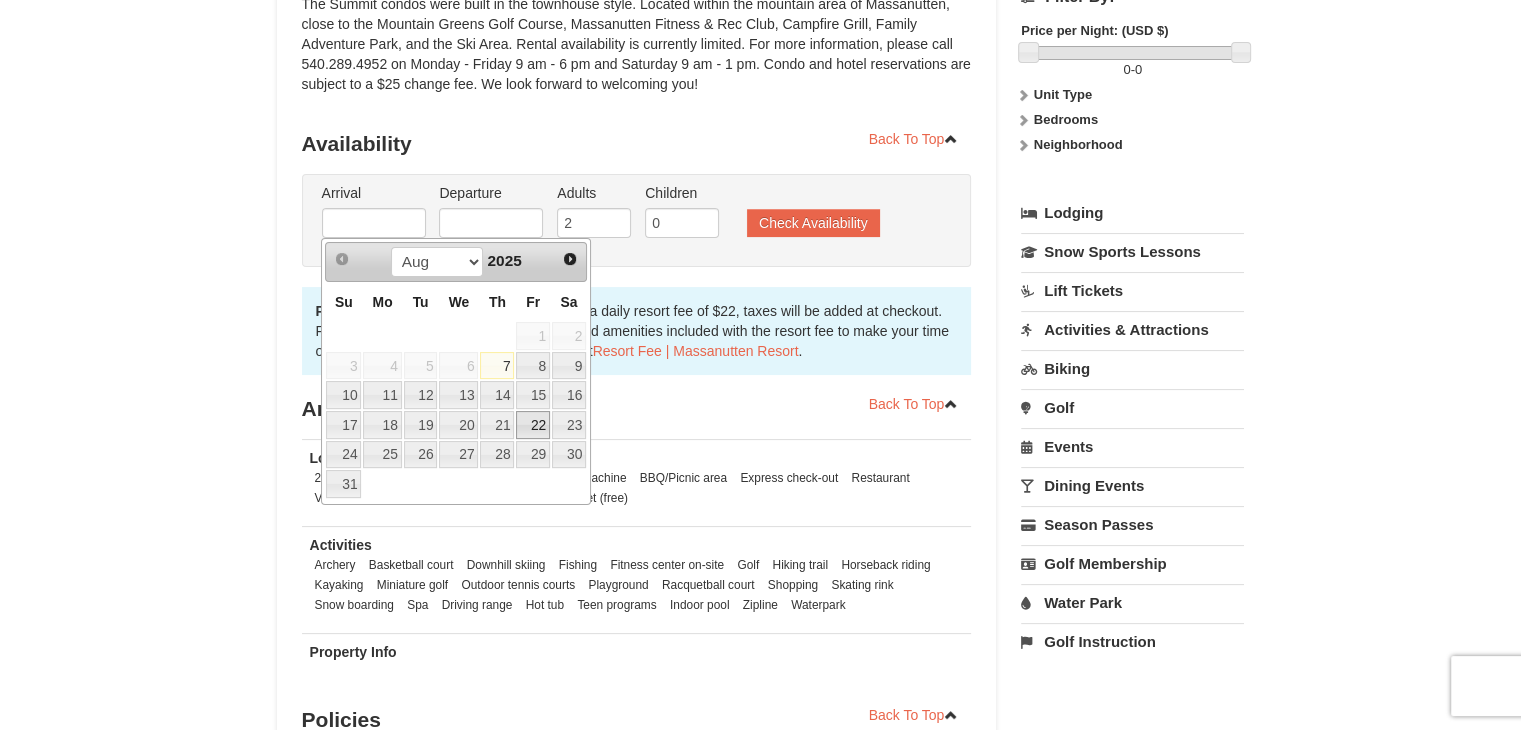 click on "22" at bounding box center [533, 425] 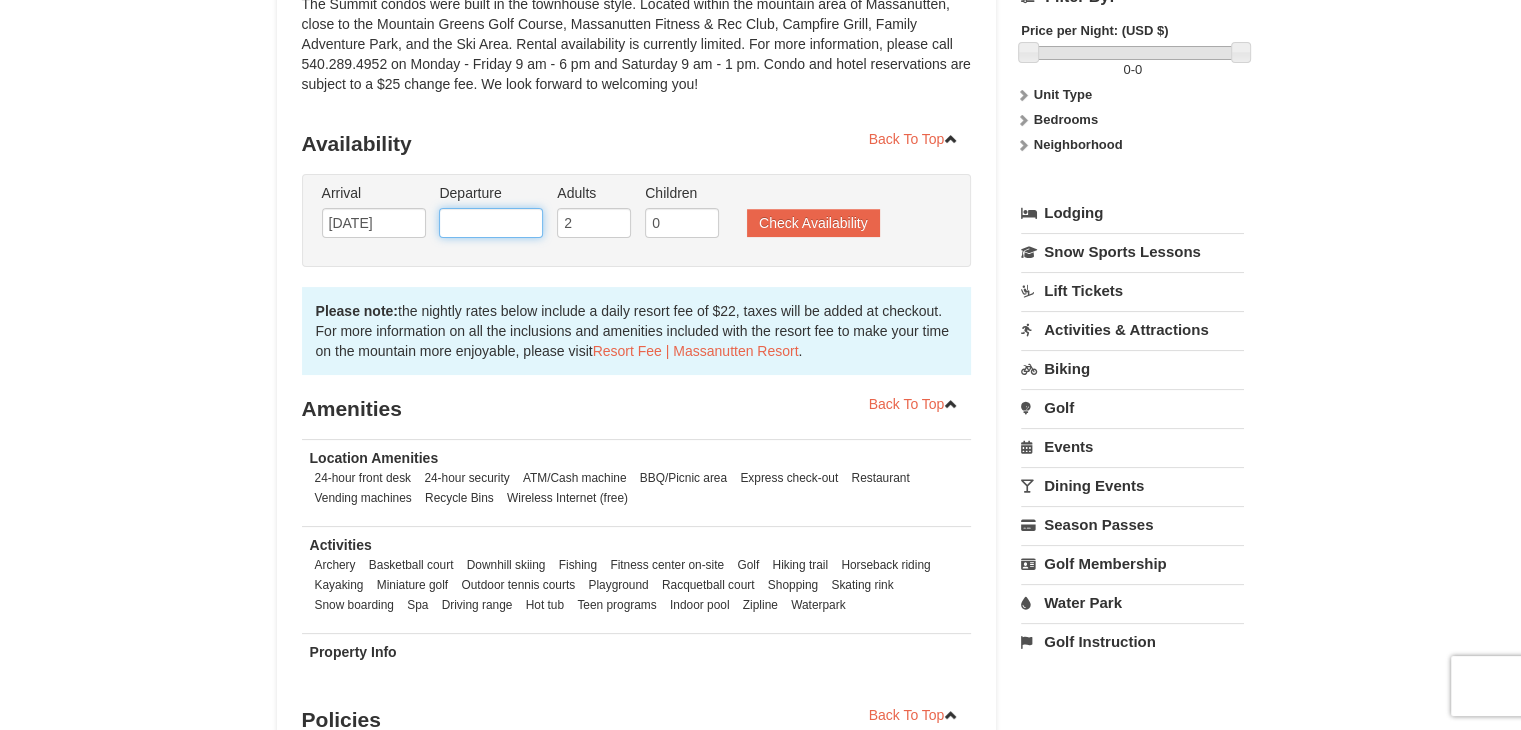 click at bounding box center [491, 223] 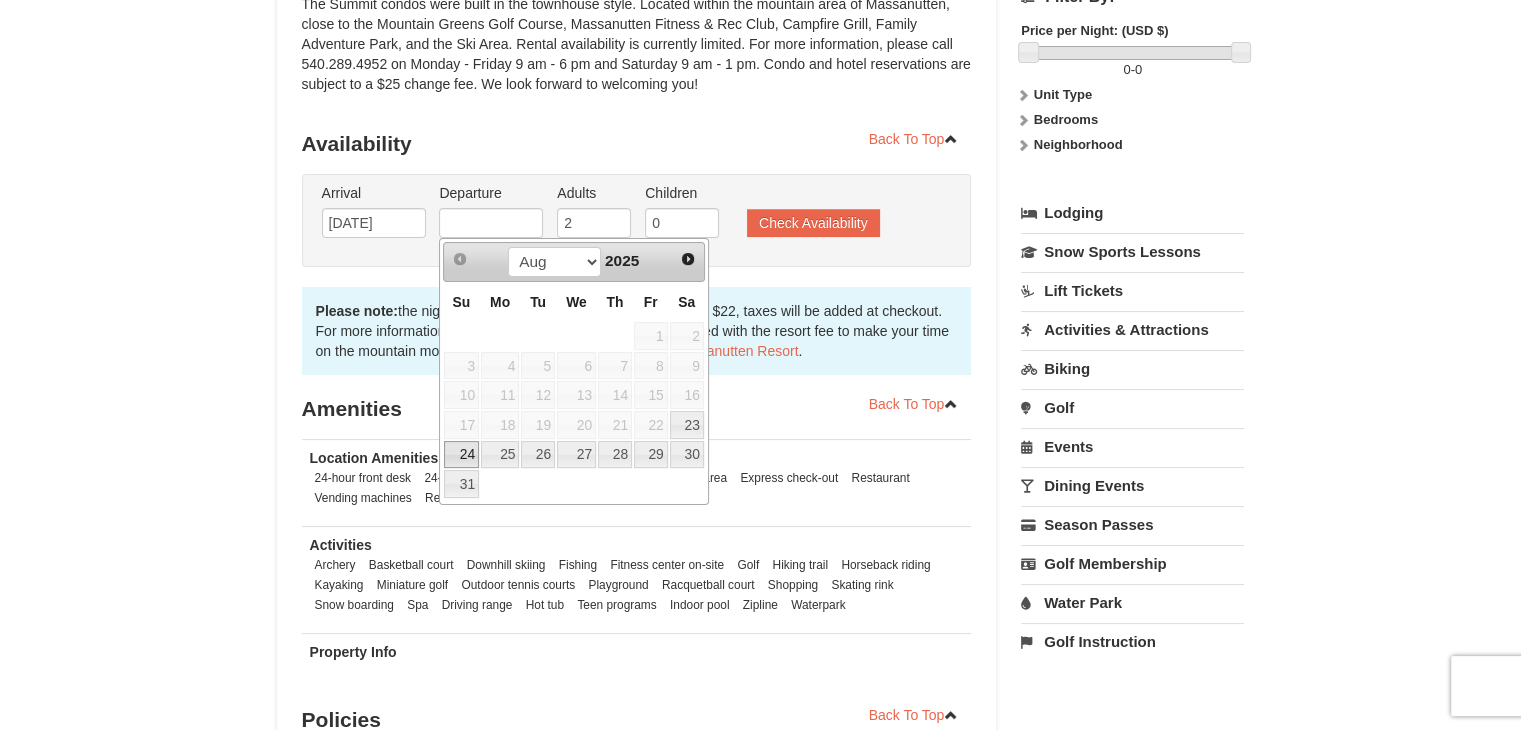 click on "24" at bounding box center (461, 455) 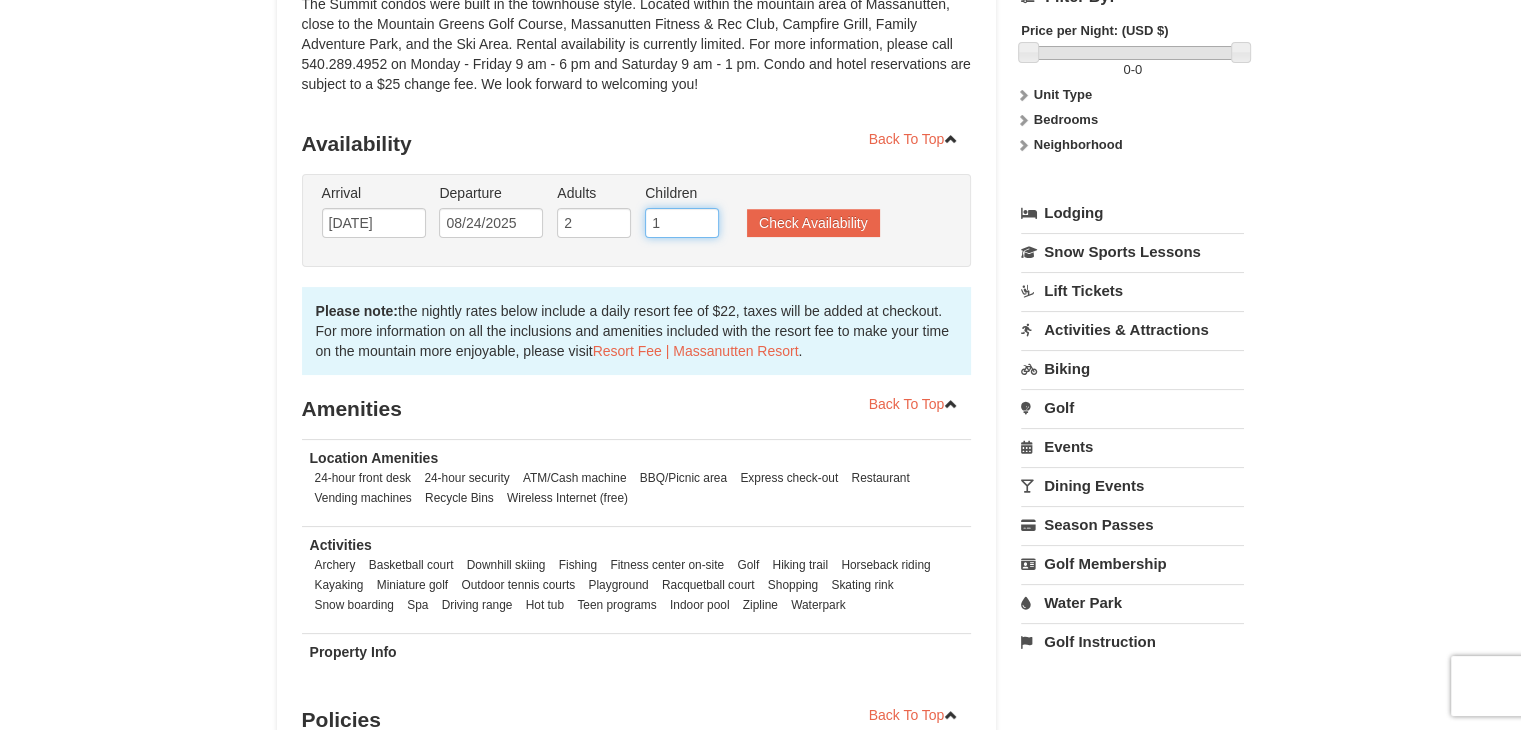 click on "1" at bounding box center [682, 223] 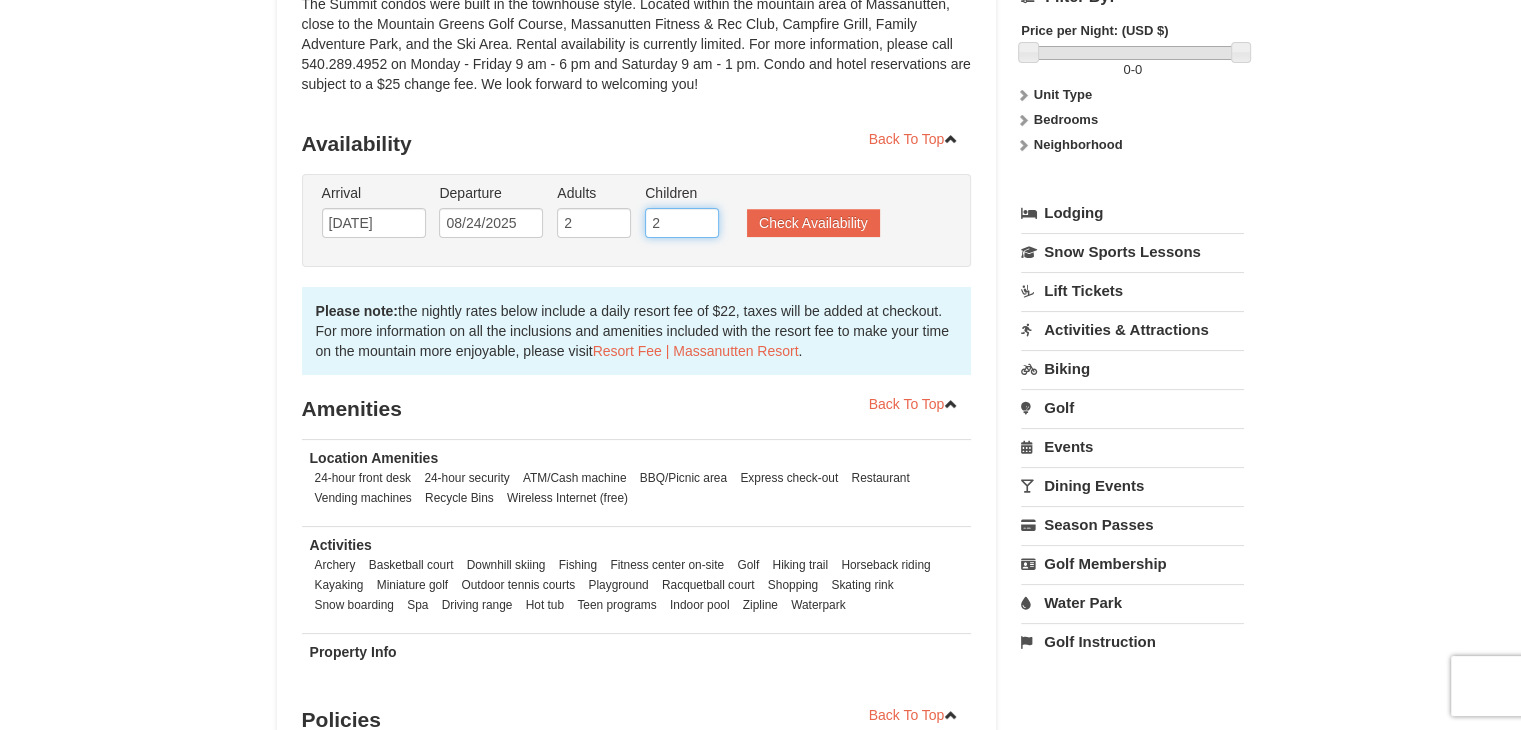 click on "2" at bounding box center (682, 223) 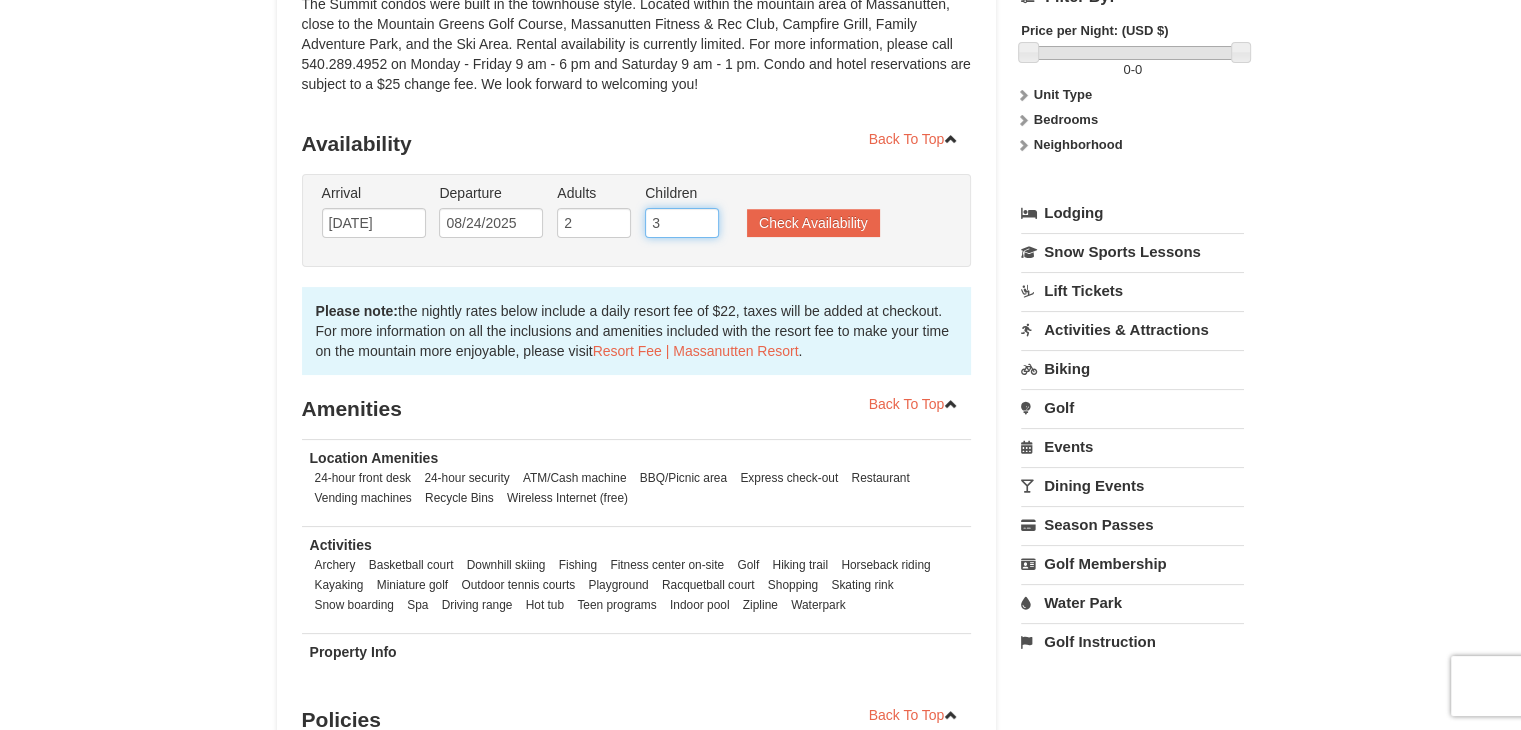 type on "3" 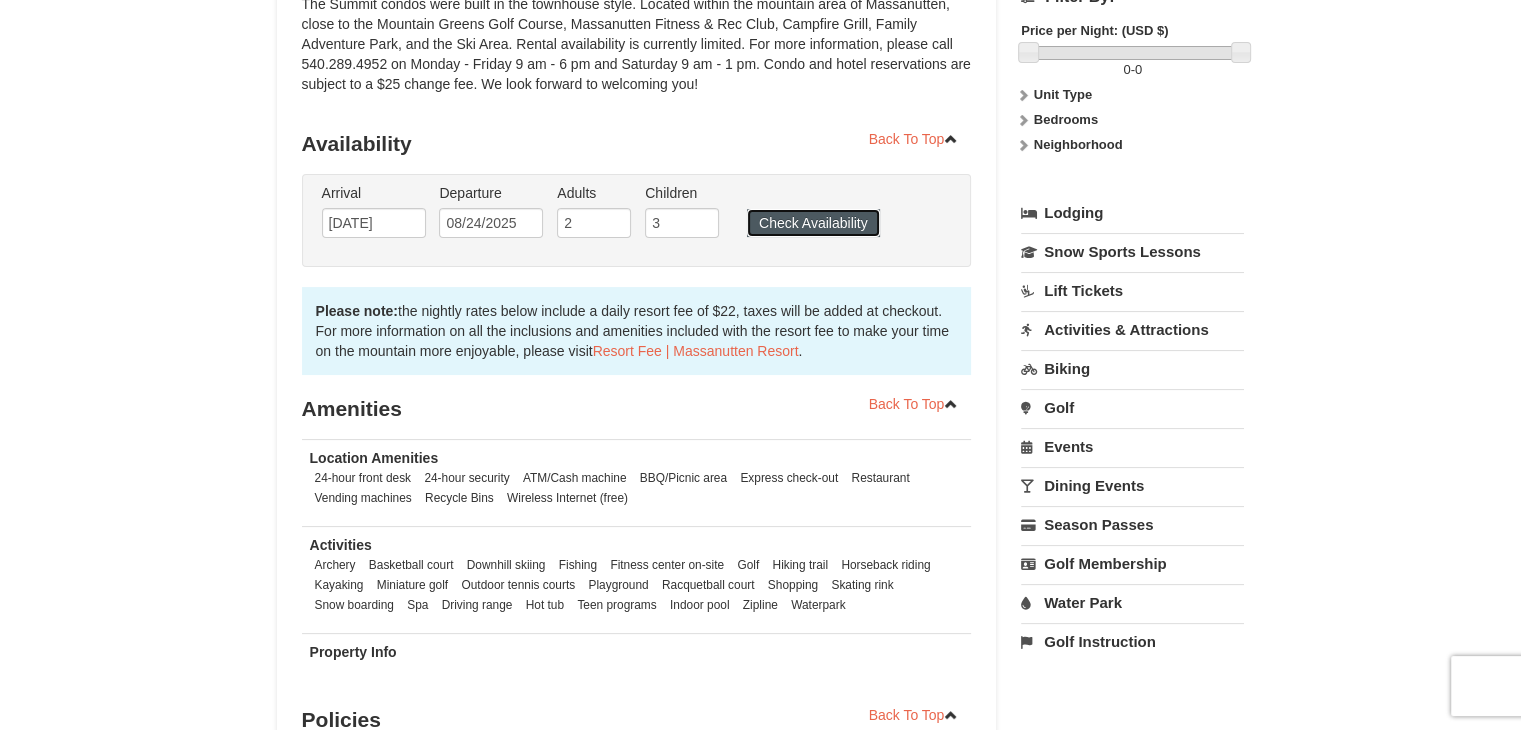 click on "Check Availability" at bounding box center [813, 223] 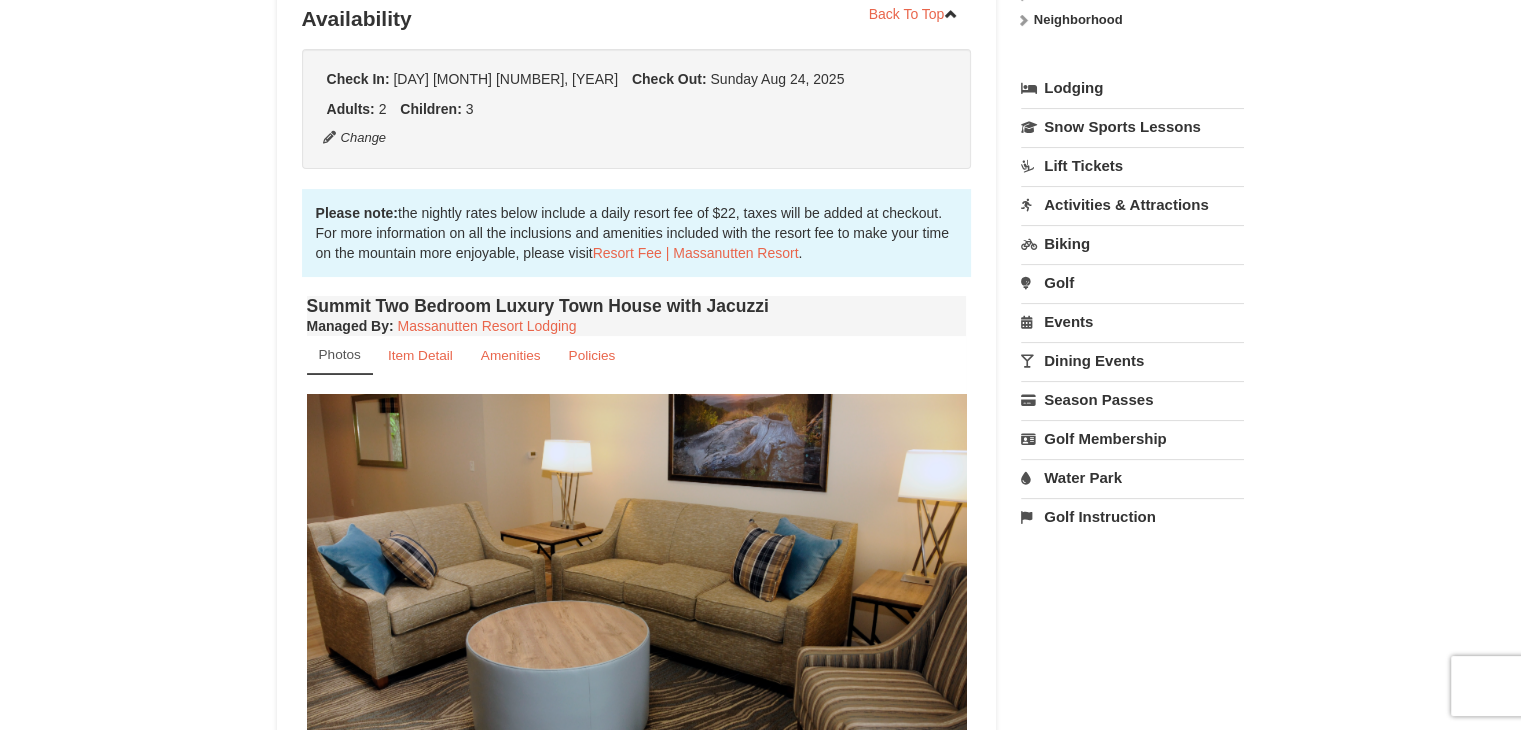 scroll, scrollTop: 404, scrollLeft: 0, axis: vertical 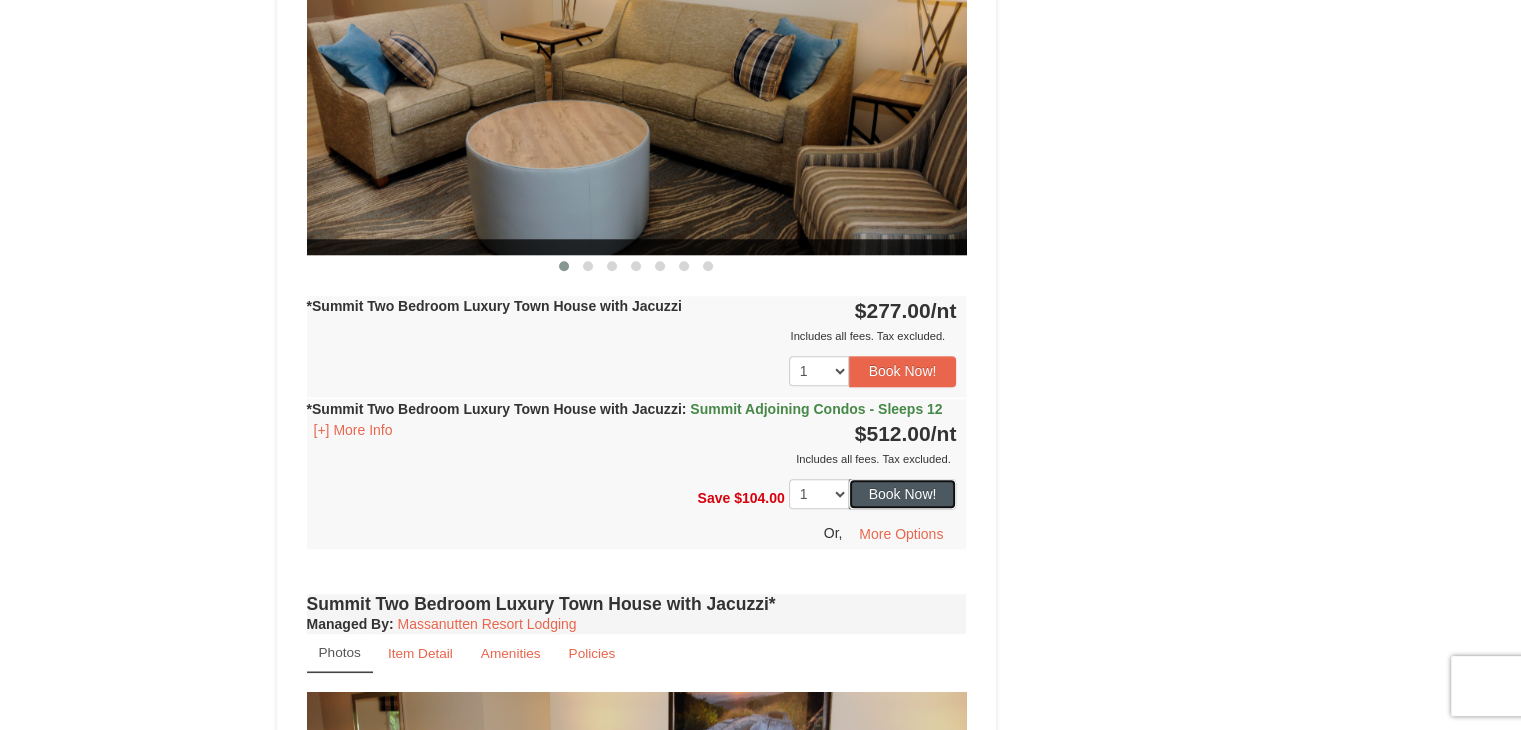 click on "Book Now!" at bounding box center (903, 494) 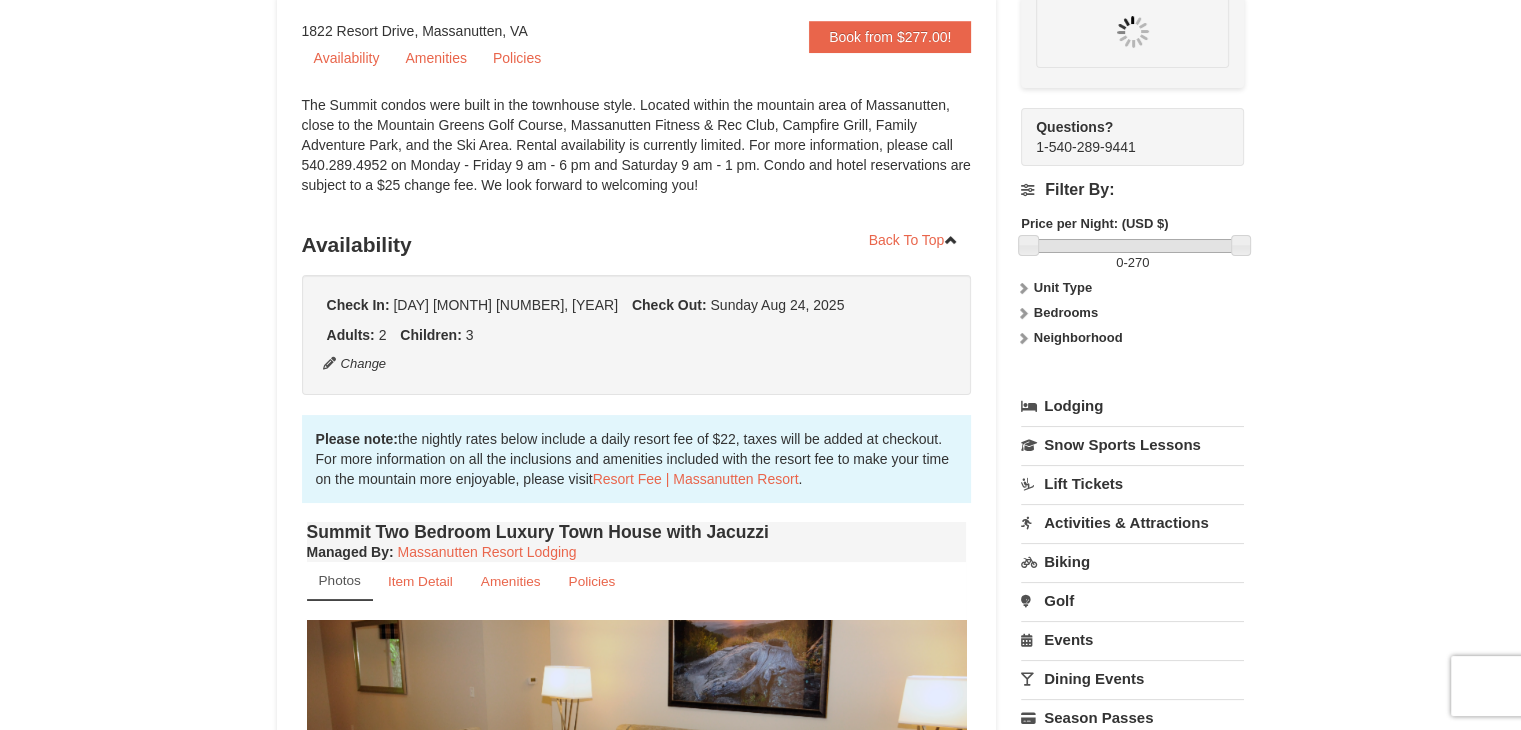 scroll, scrollTop: 175, scrollLeft: 0, axis: vertical 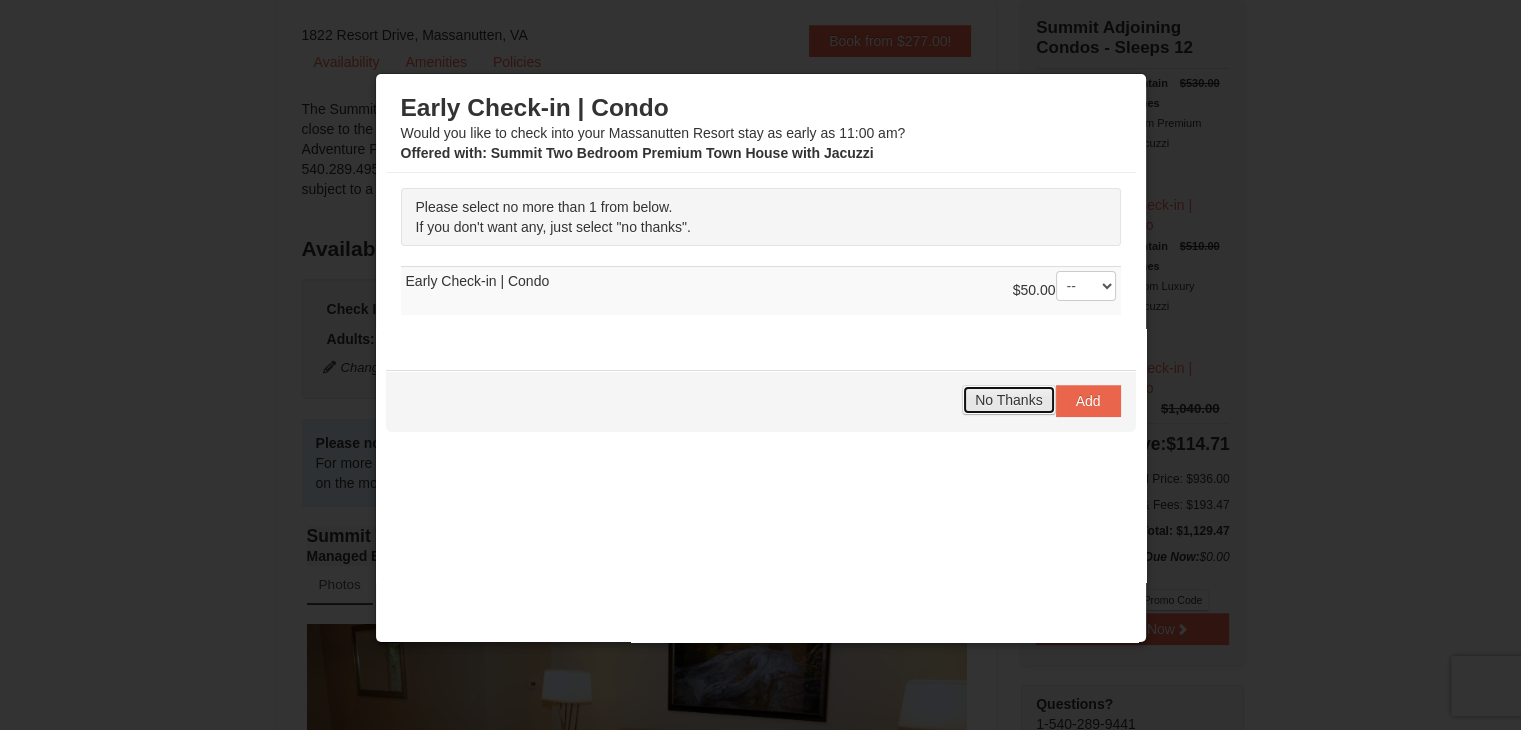 click on "No Thanks" at bounding box center [1008, 400] 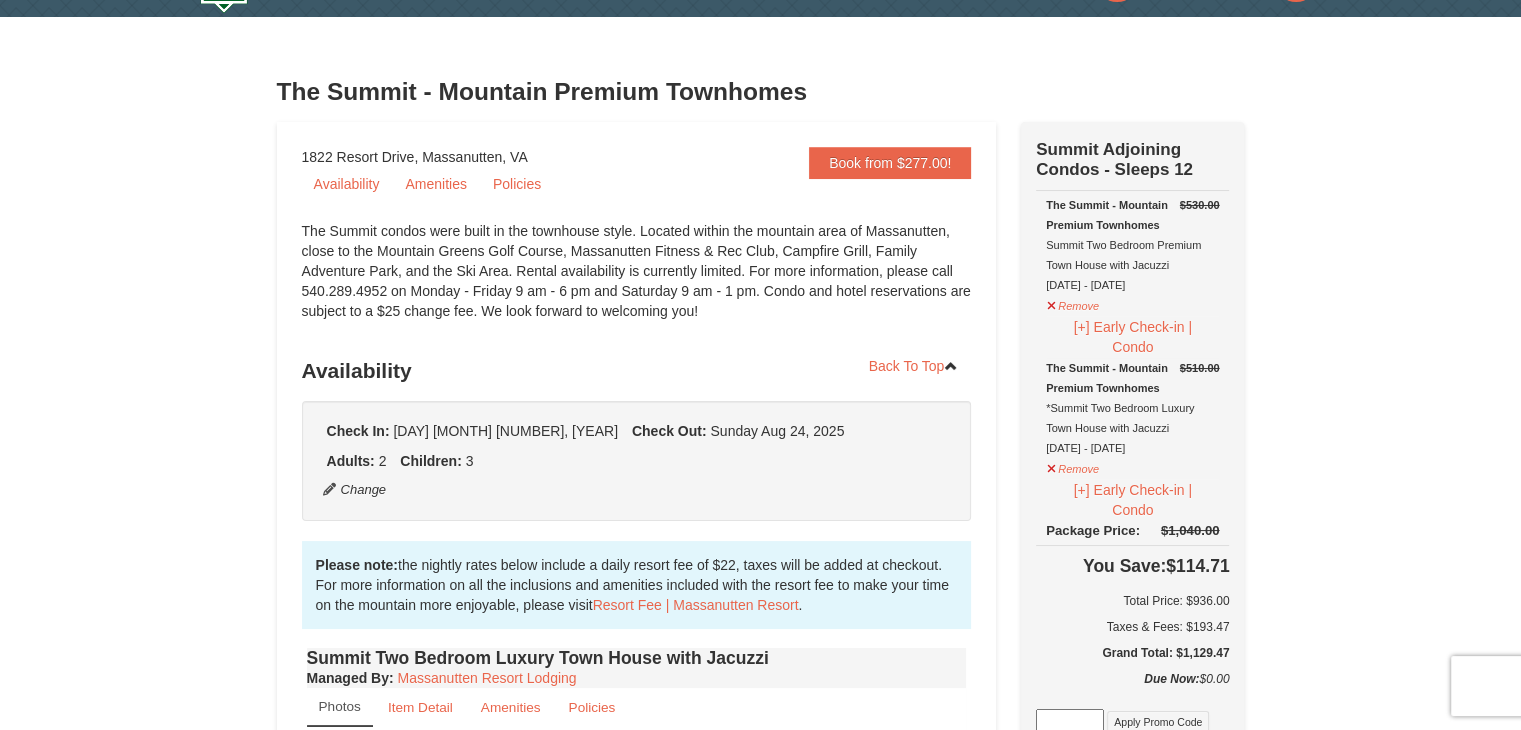 scroll, scrollTop: 100, scrollLeft: 0, axis: vertical 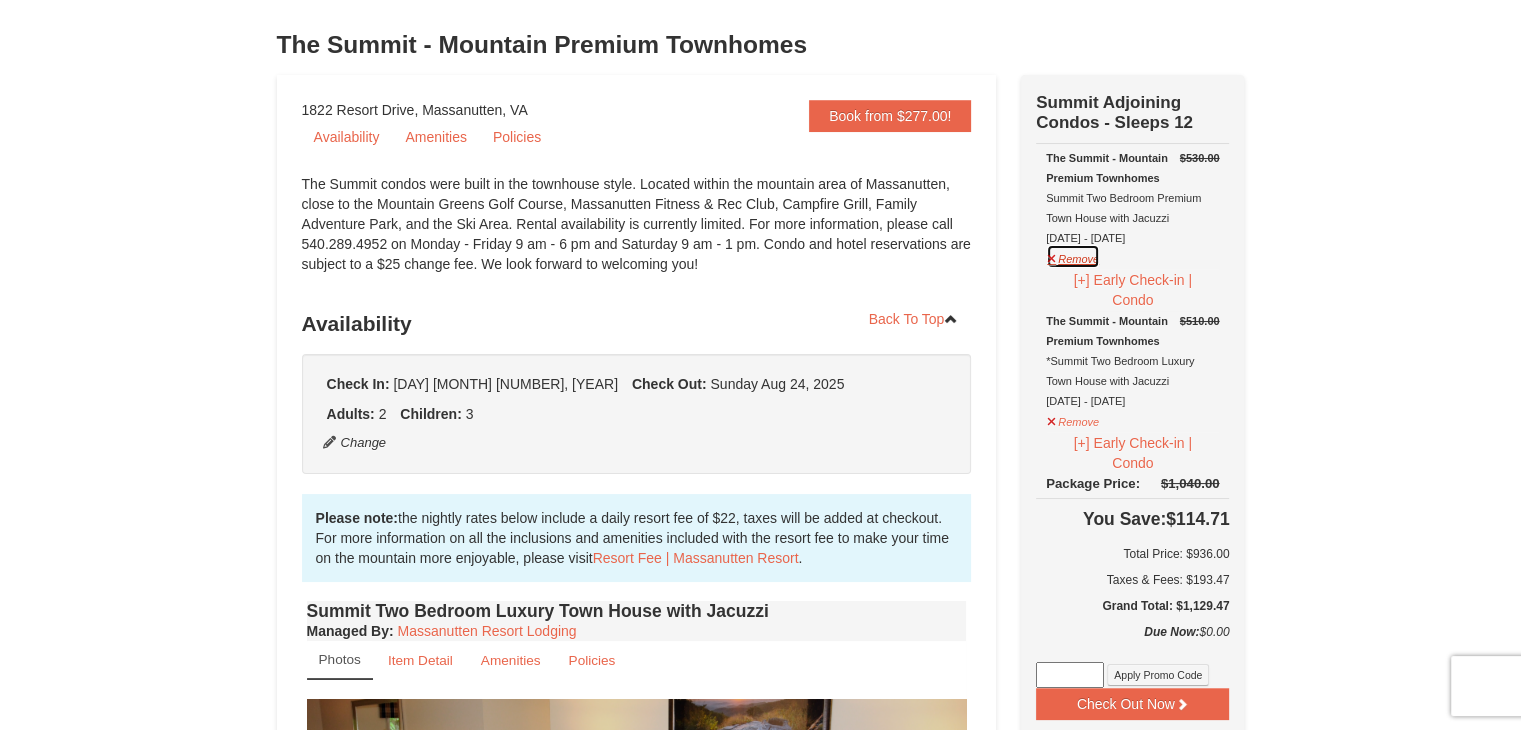 click on "Remove" at bounding box center [1073, 256] 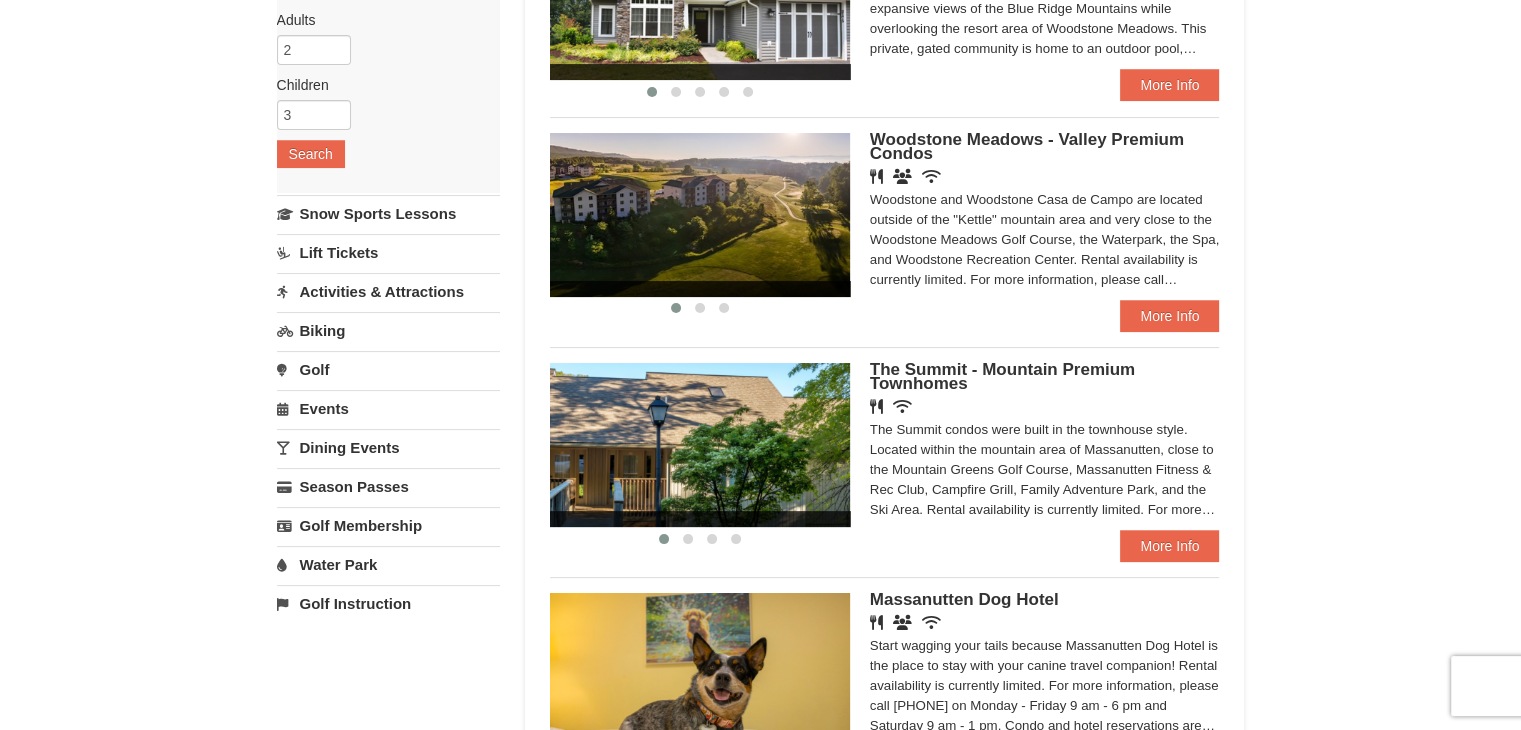 scroll, scrollTop: 300, scrollLeft: 0, axis: vertical 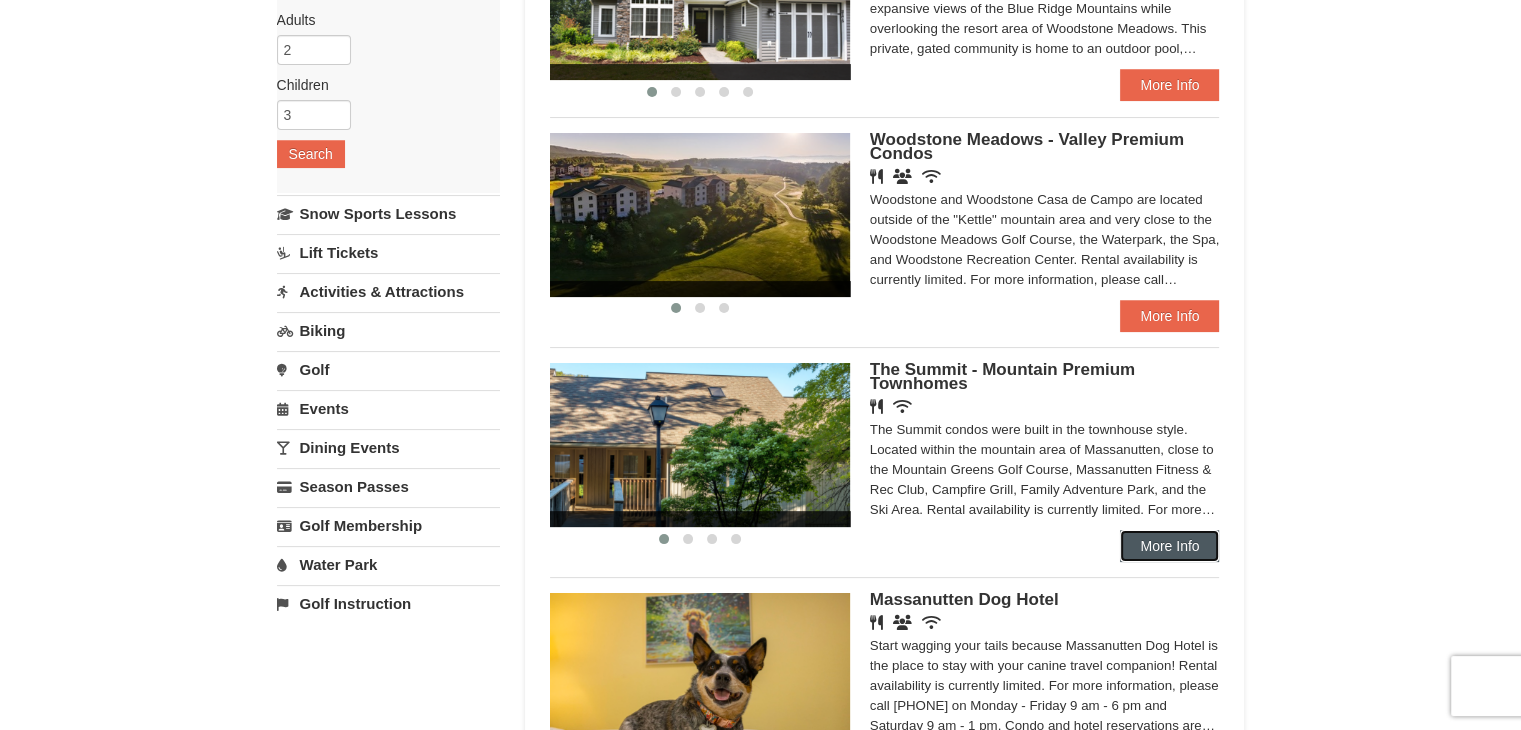 click on "More Info" at bounding box center [1169, 546] 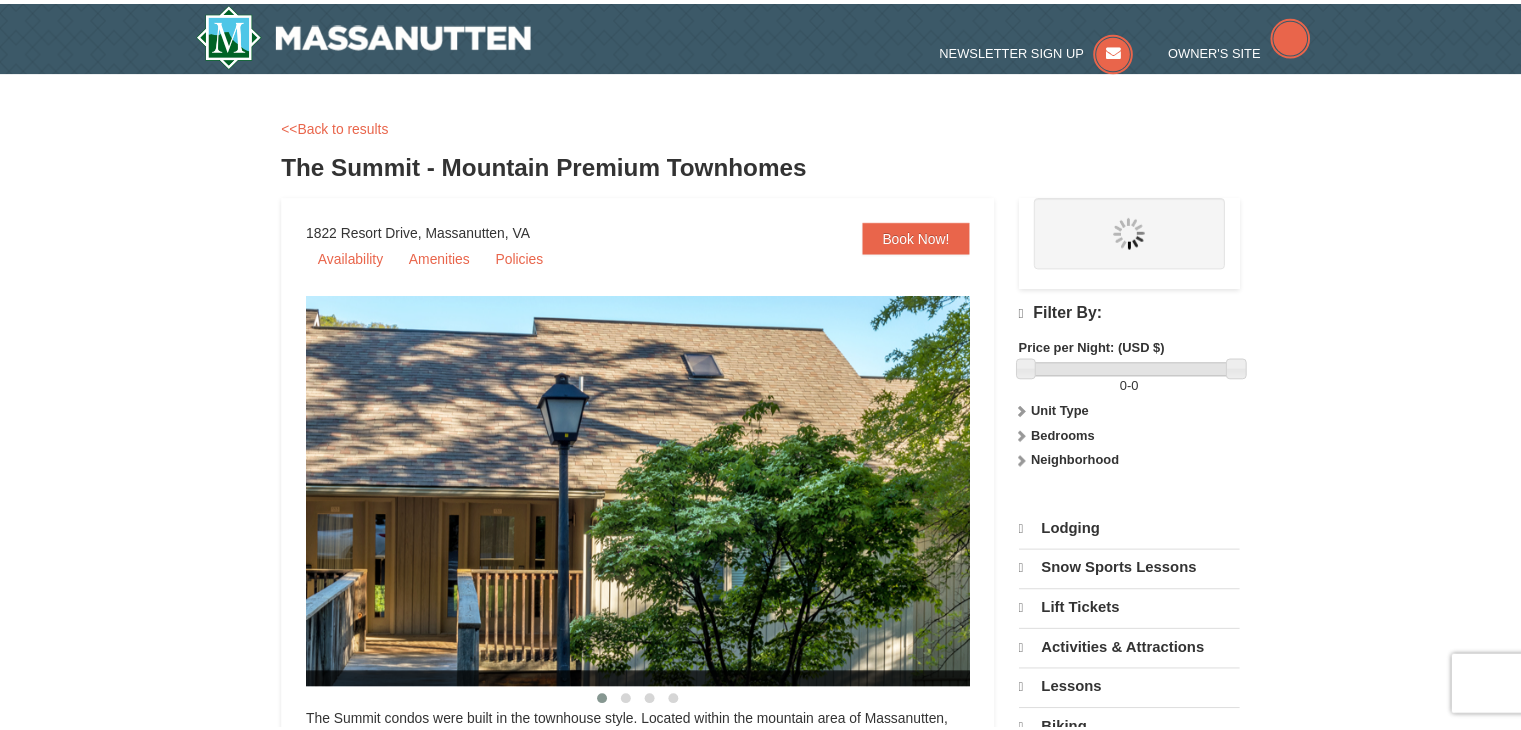 scroll, scrollTop: 0, scrollLeft: 0, axis: both 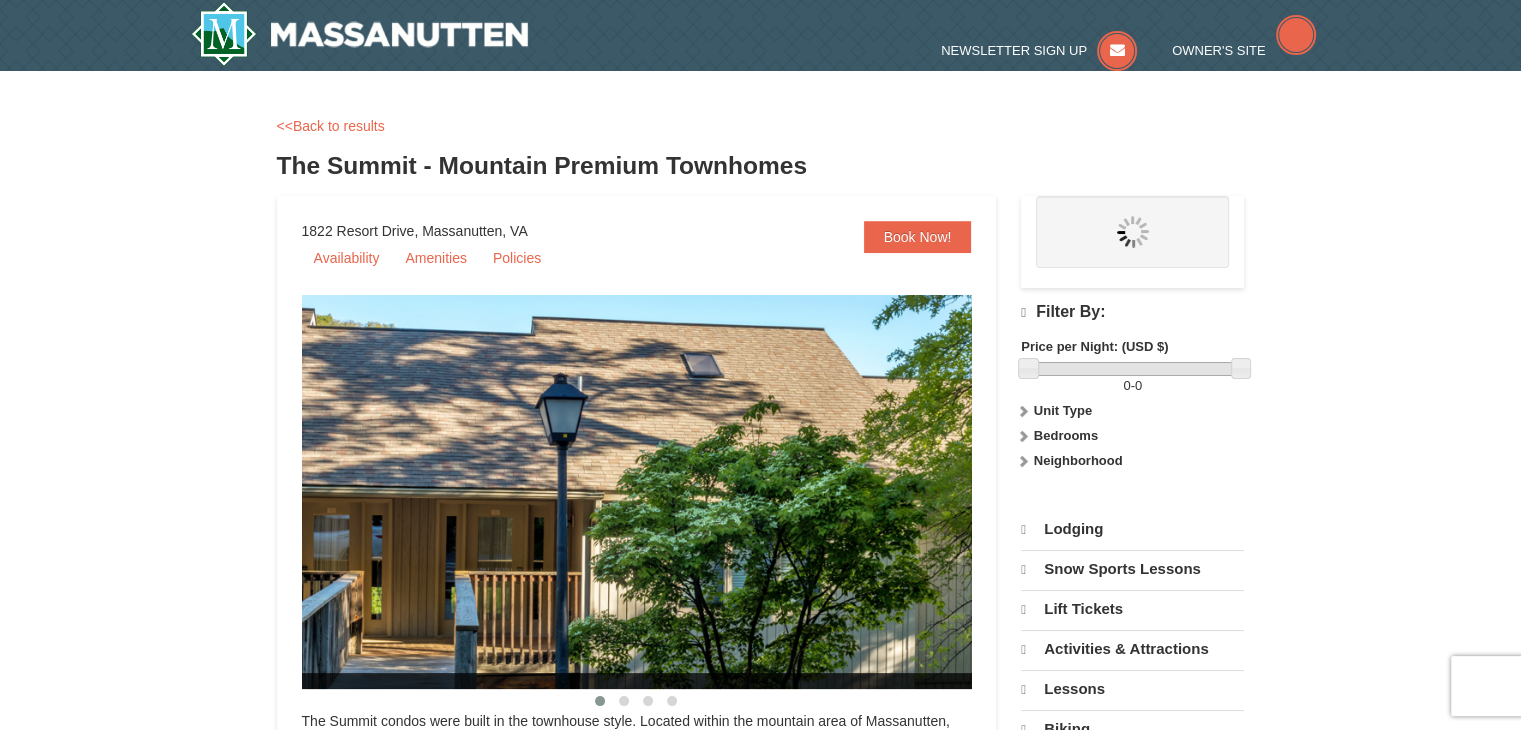 select on "8" 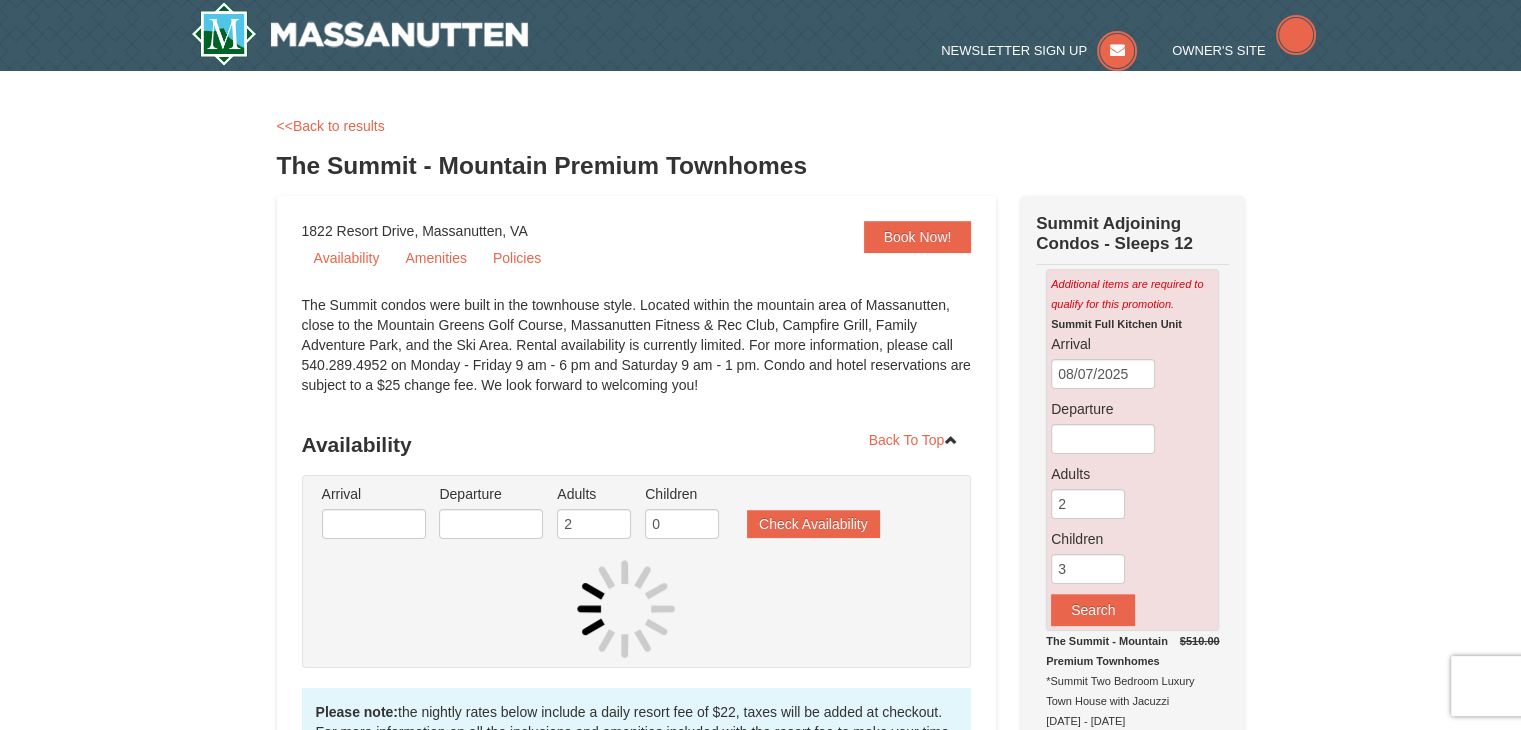 scroll, scrollTop: 0, scrollLeft: 0, axis: both 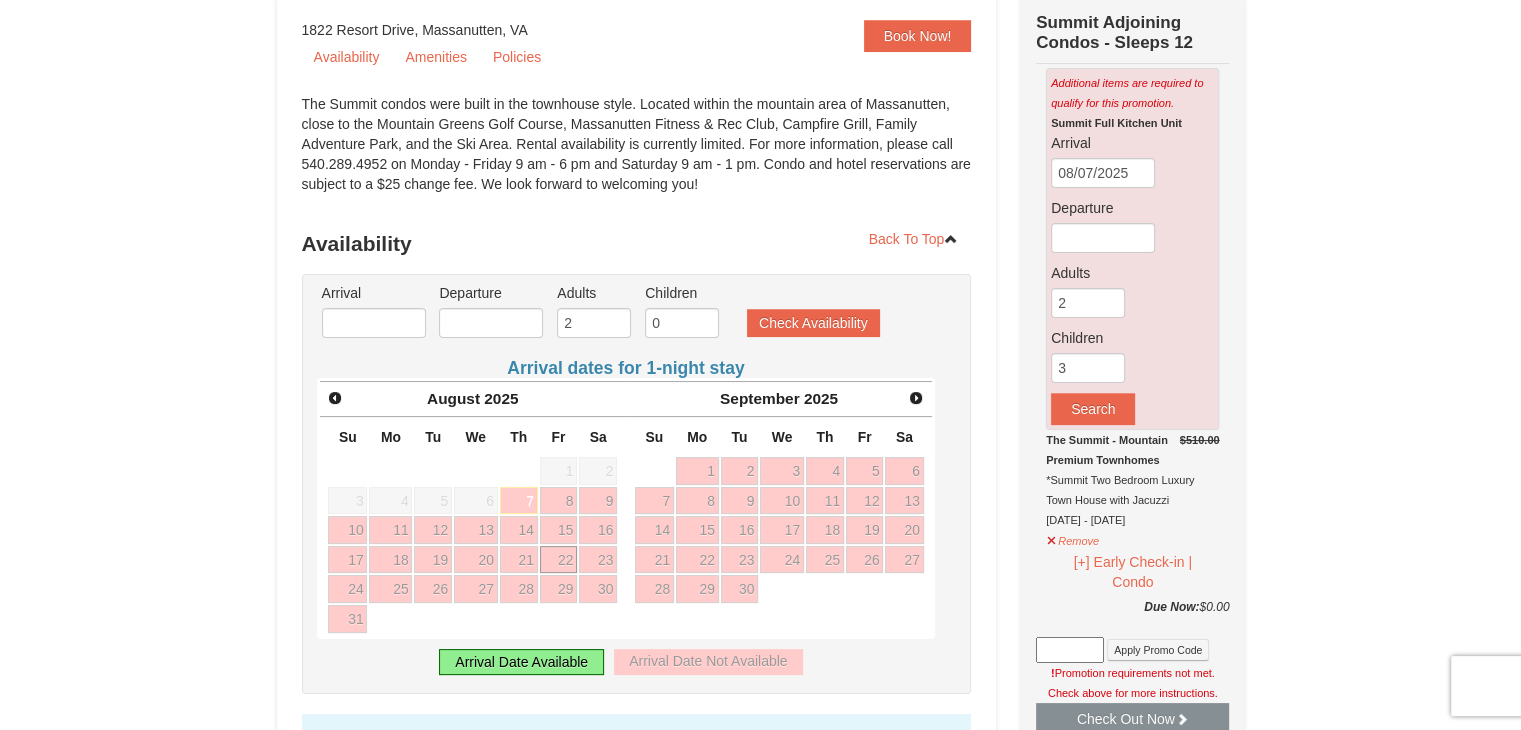 click on "22" at bounding box center (559, 560) 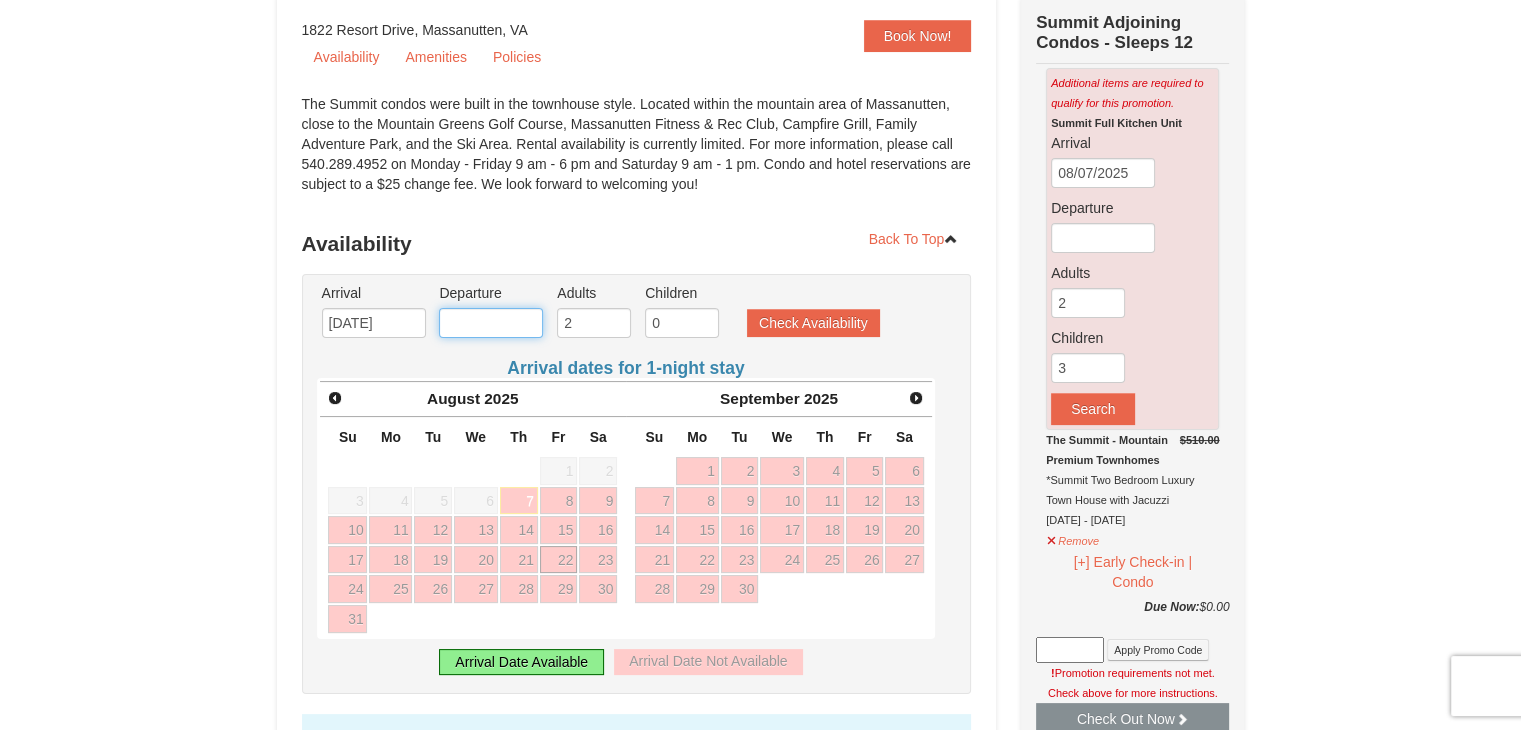 click at bounding box center (491, 323) 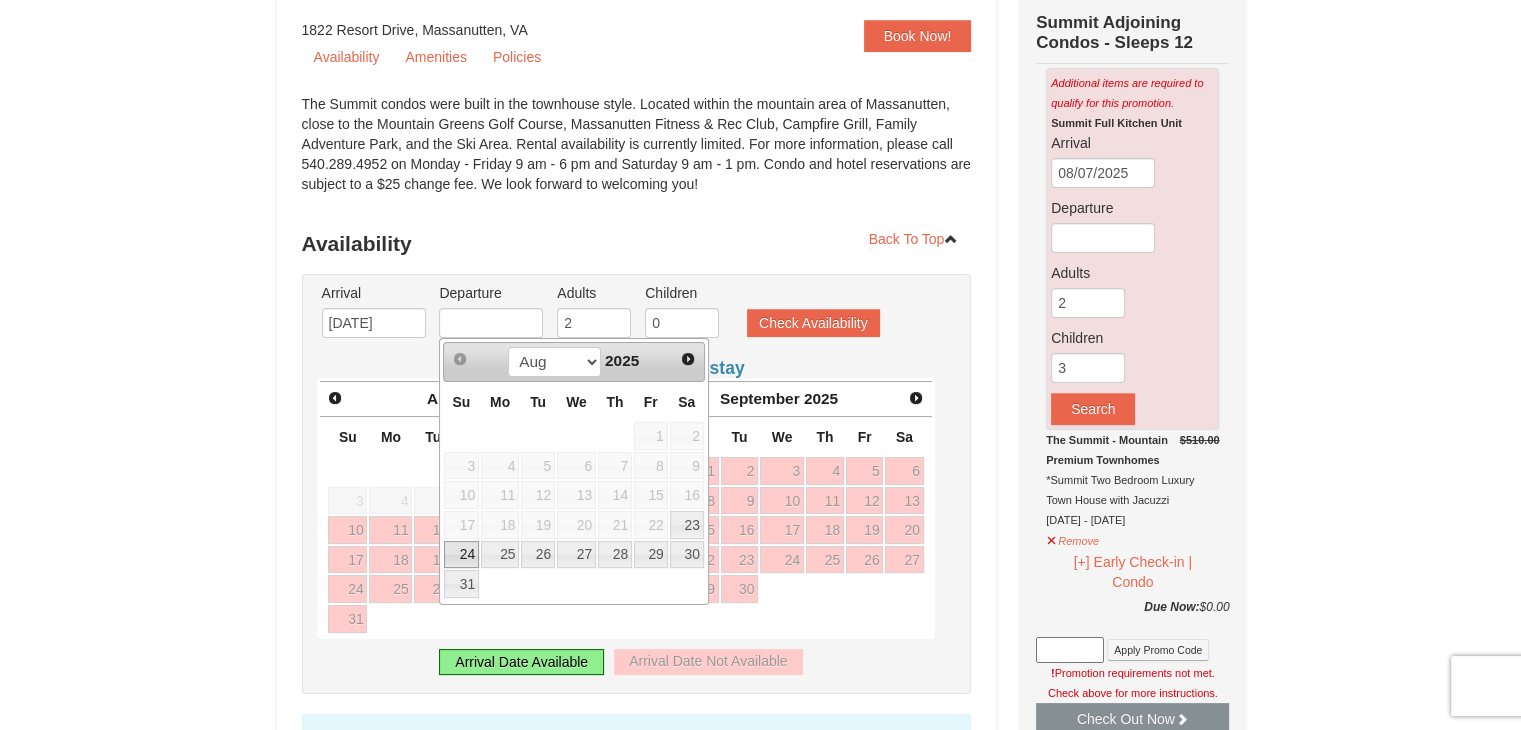 click on "24" at bounding box center [461, 555] 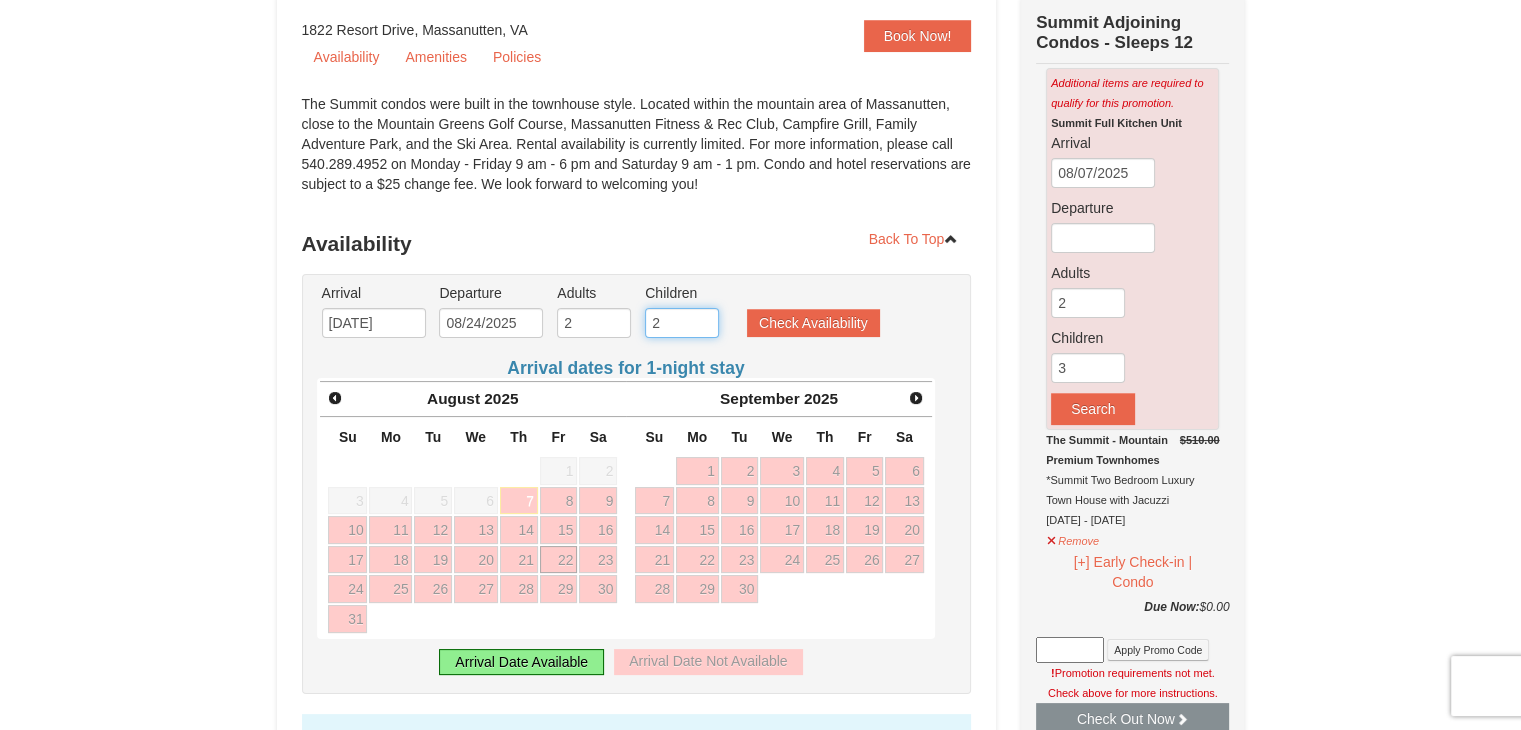 click on "2" at bounding box center [682, 323] 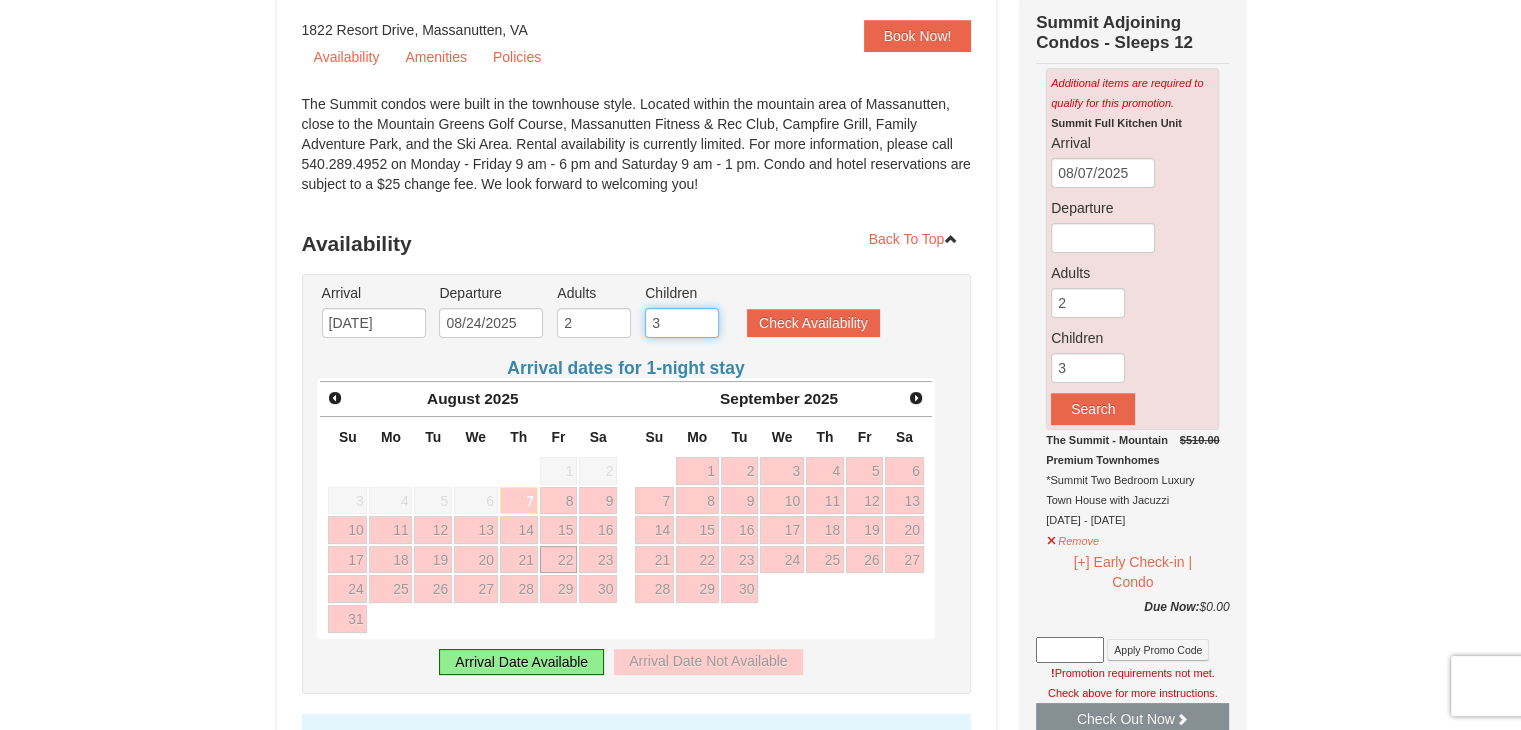 type on "3" 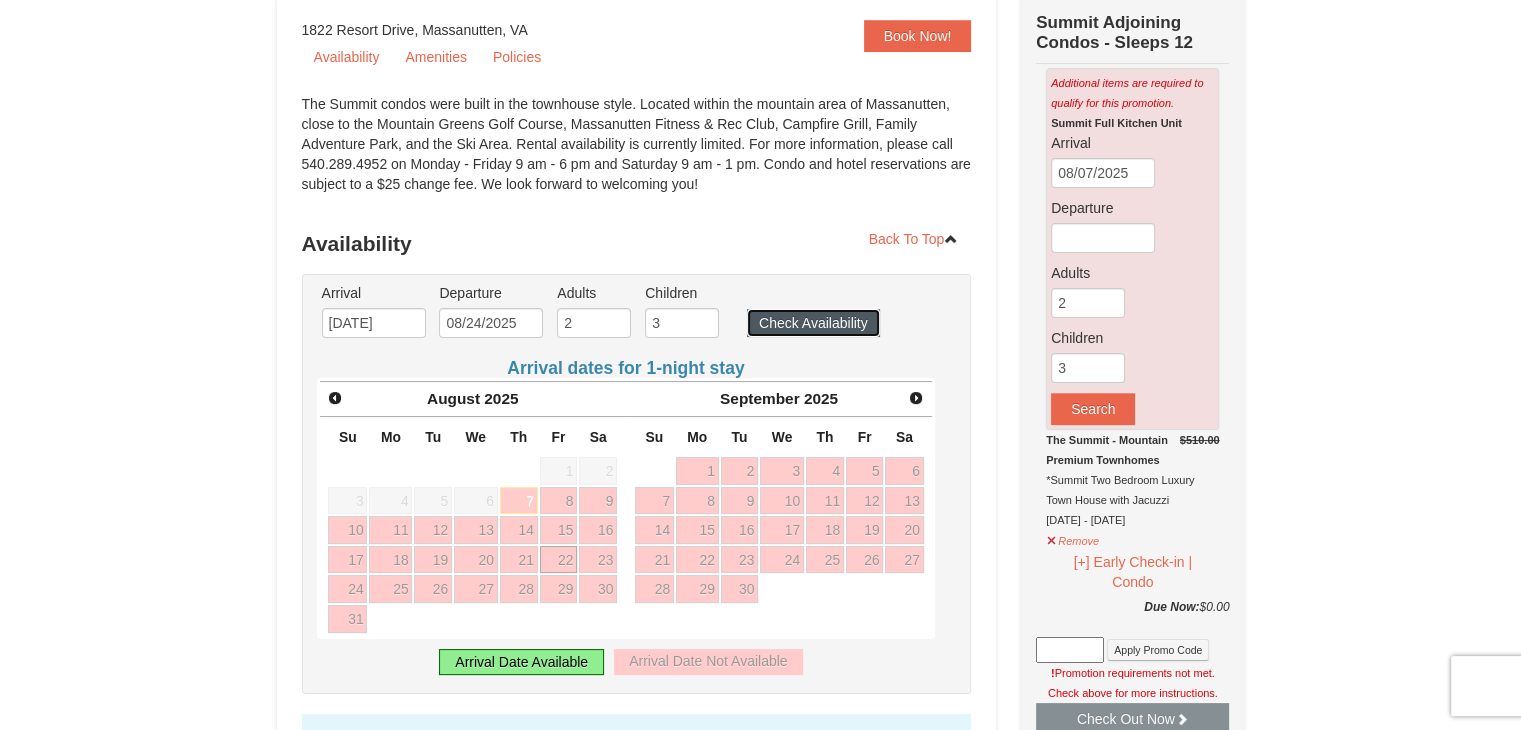 click on "Check Availability" at bounding box center (813, 323) 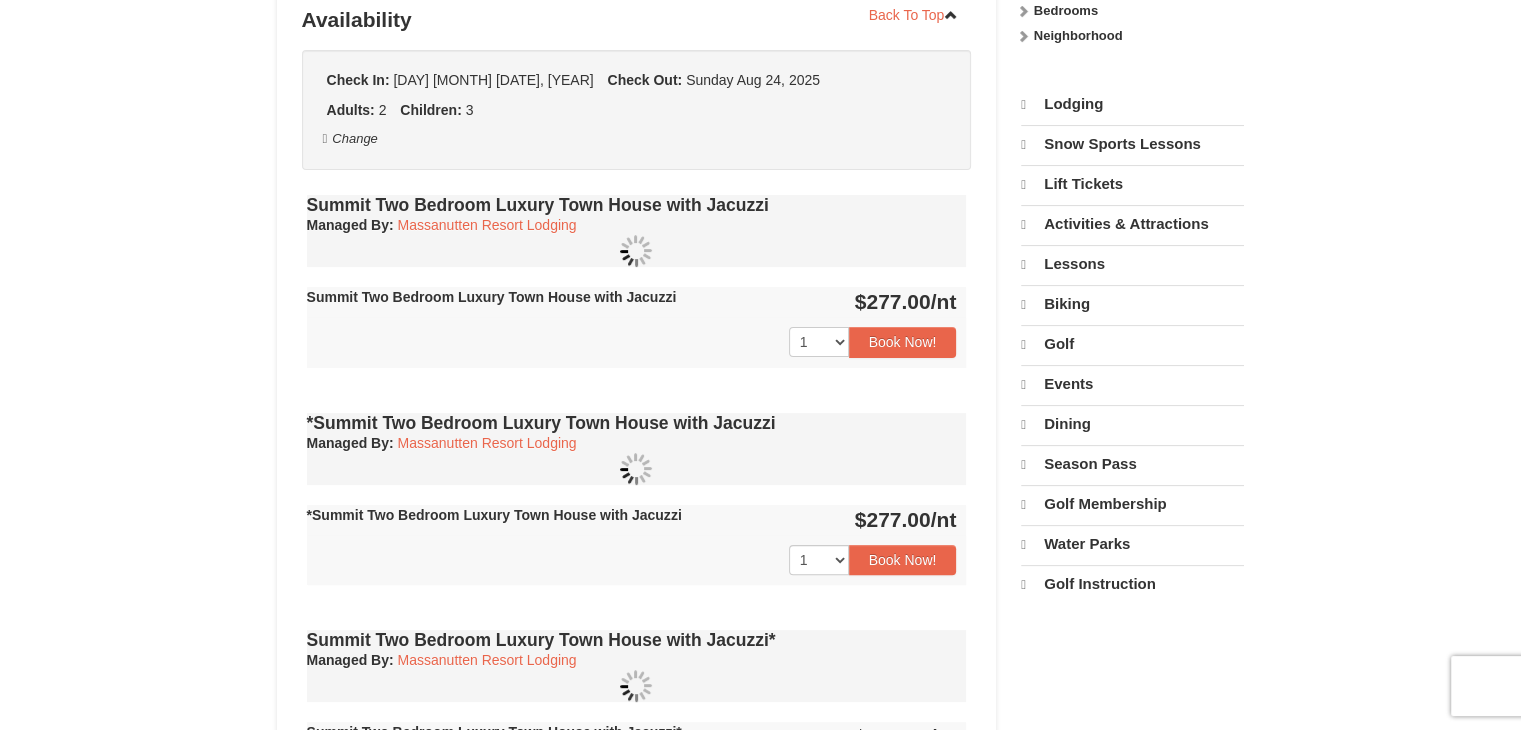 select on "8" 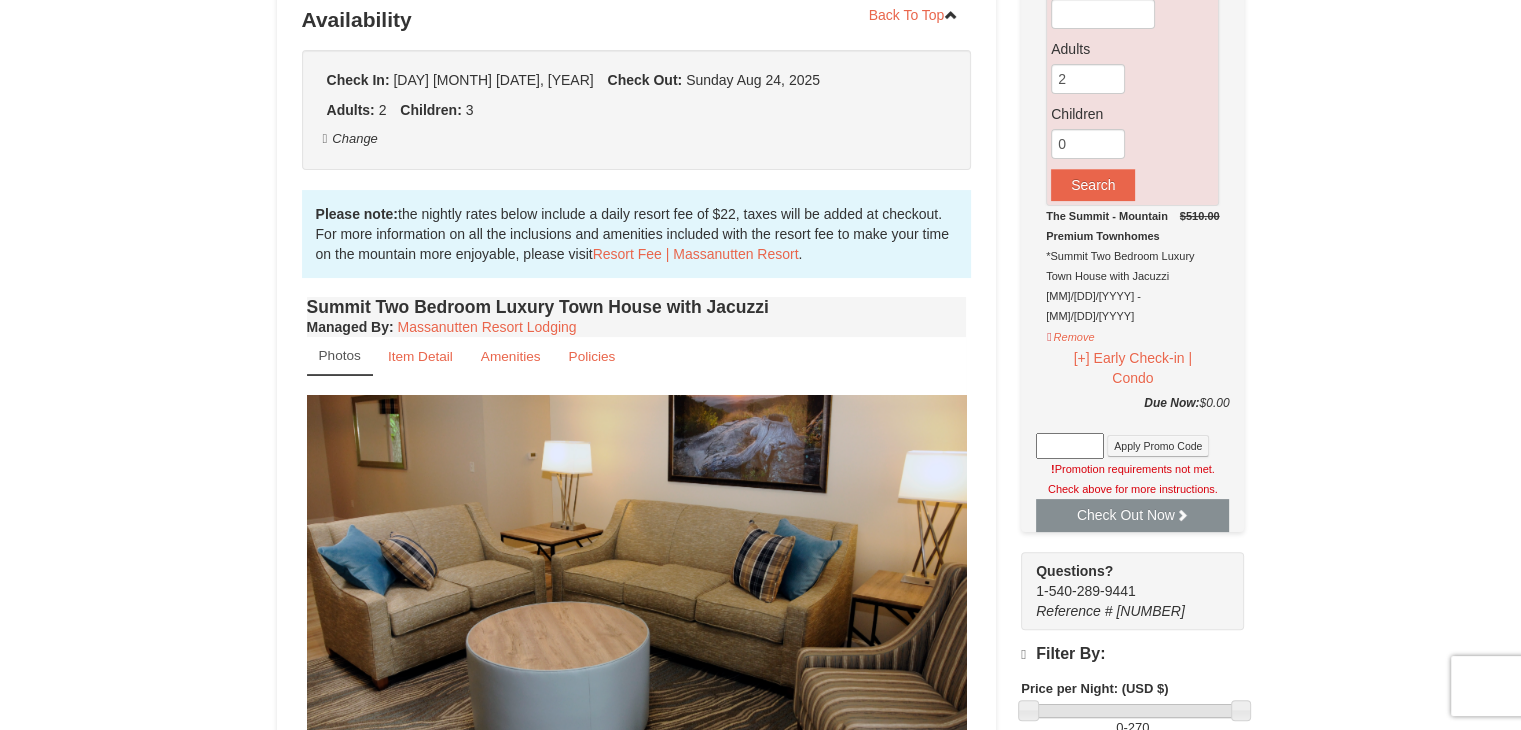 scroll, scrollTop: 404, scrollLeft: 0, axis: vertical 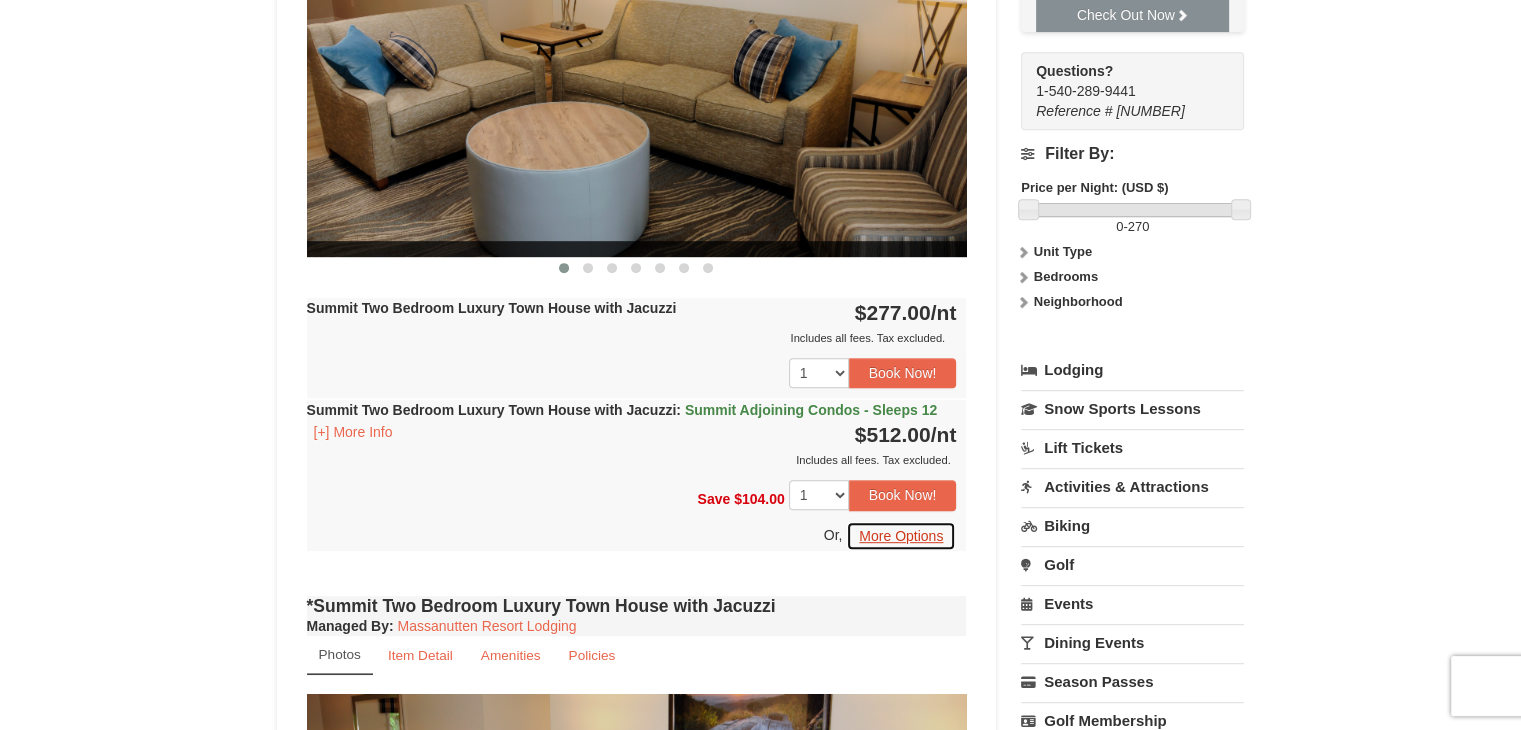 click on "More Options" at bounding box center [901, 536] 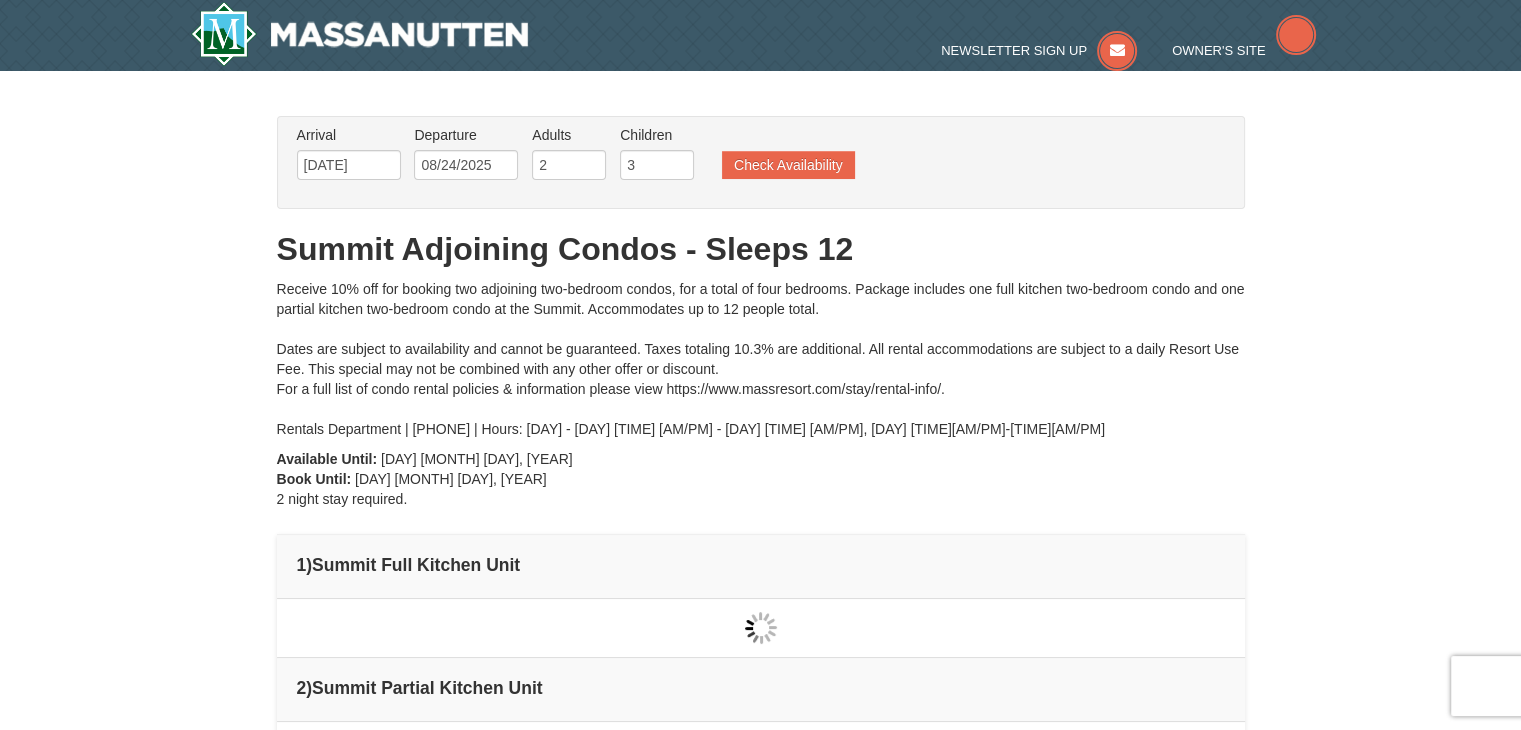 scroll, scrollTop: 49, scrollLeft: 0, axis: vertical 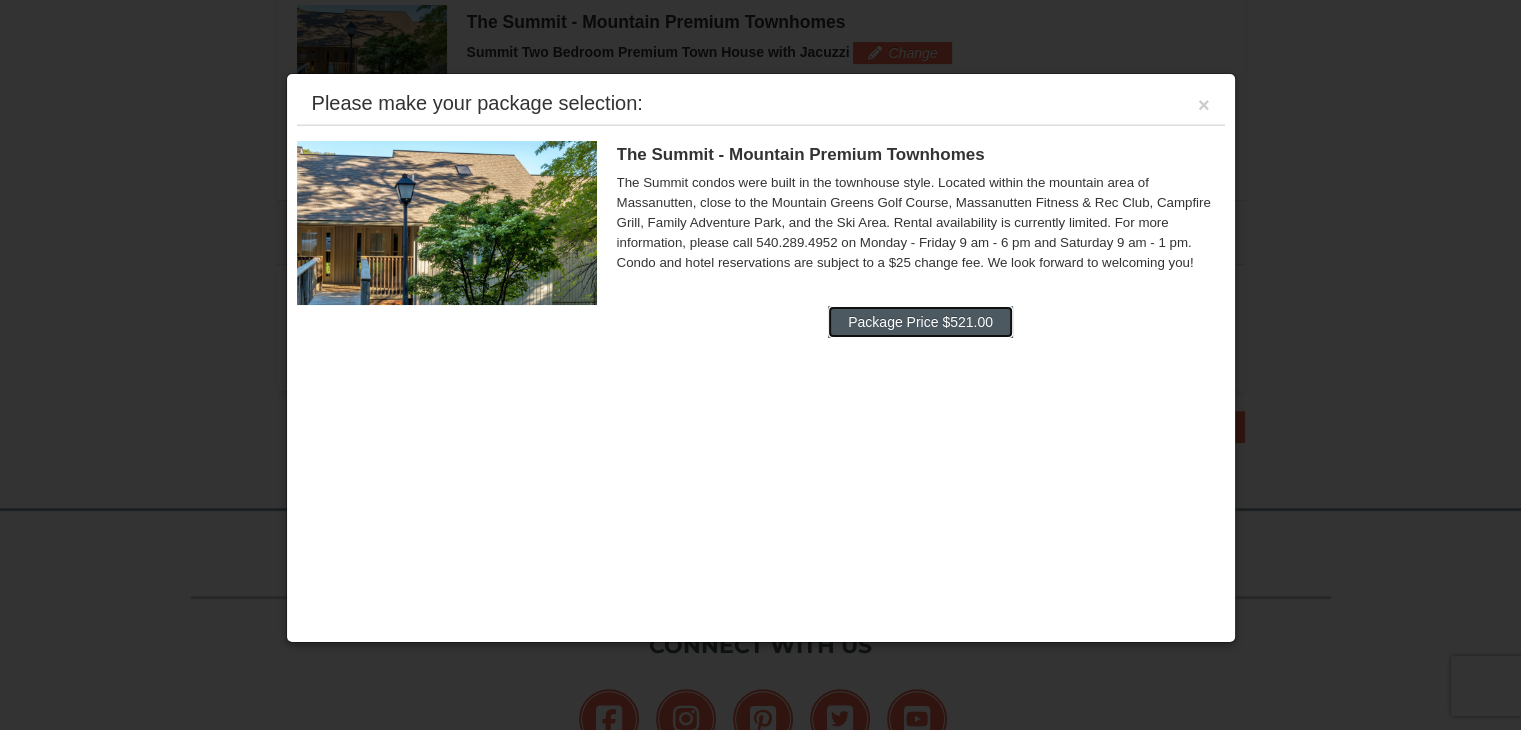 click on "Package Price $521.00" at bounding box center (920, 322) 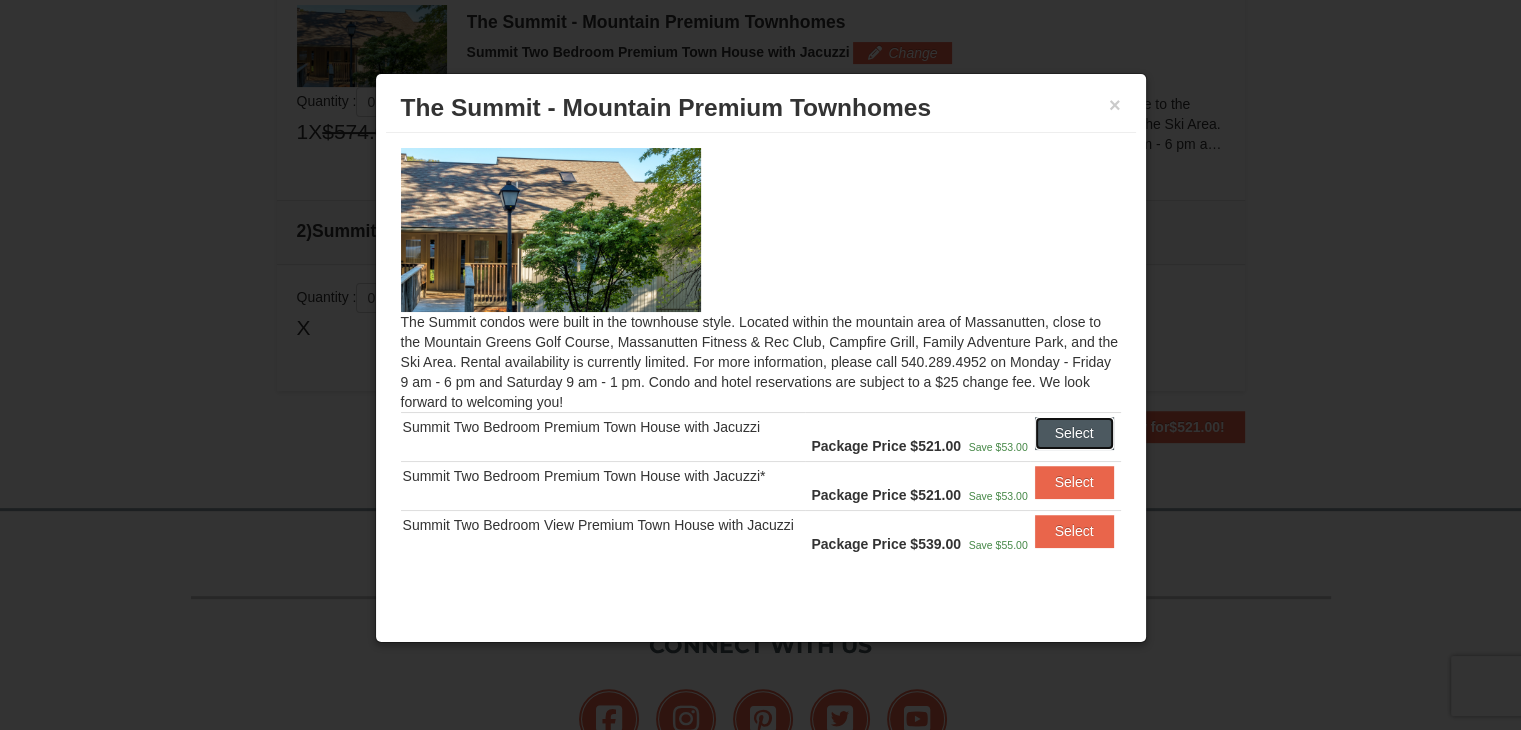 click on "Select" at bounding box center [1074, 433] 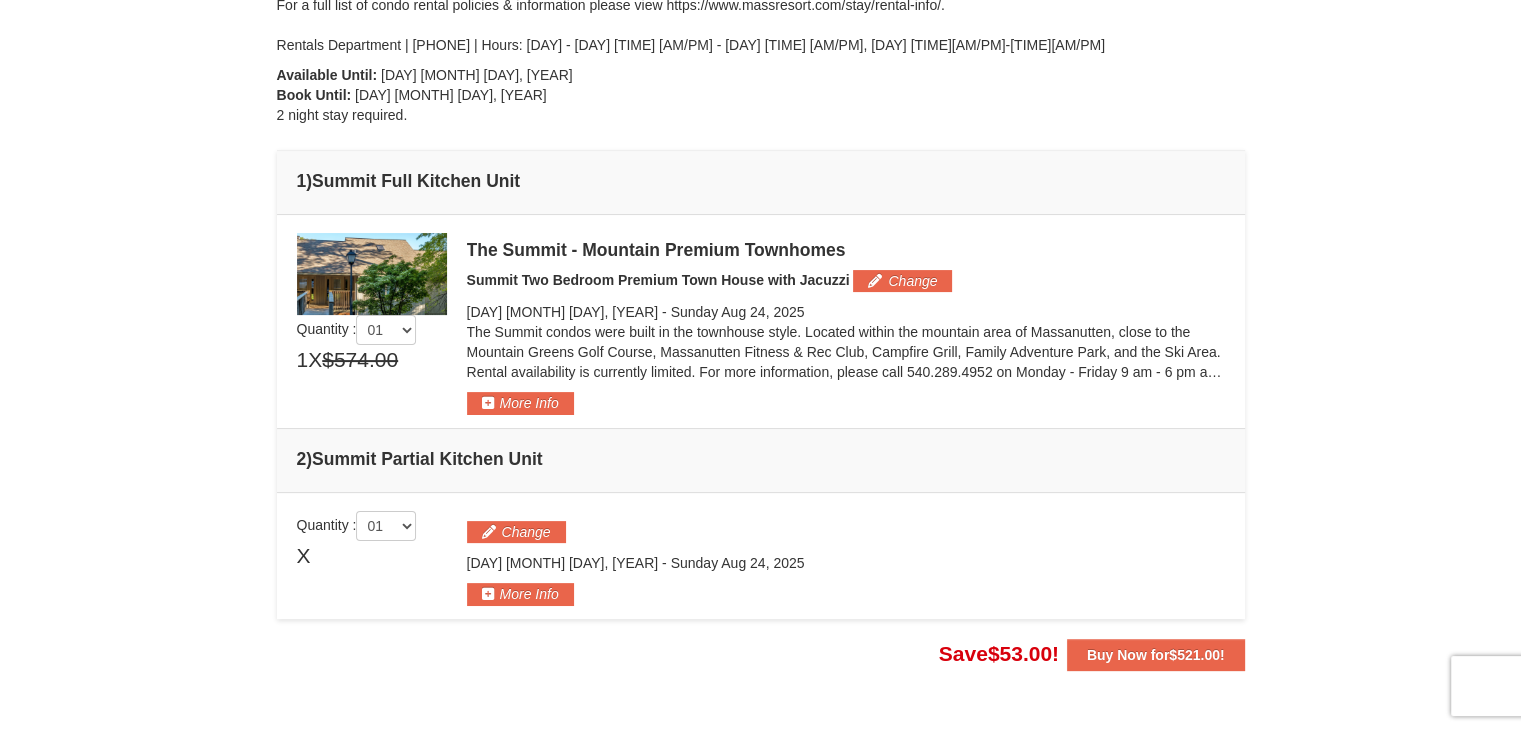 scroll, scrollTop: 411, scrollLeft: 0, axis: vertical 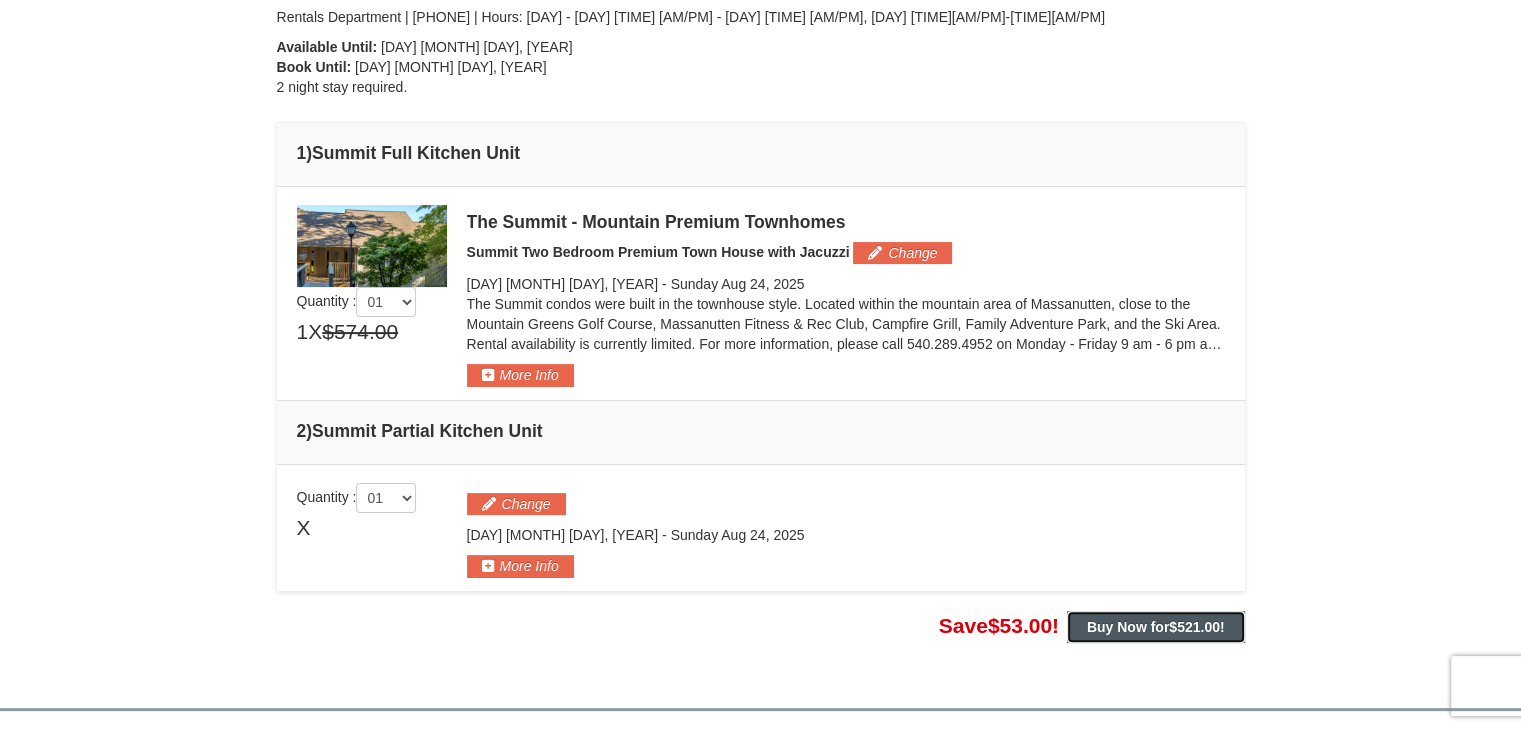 click on "Buy Now for
$521.00 !" at bounding box center [1156, 627] 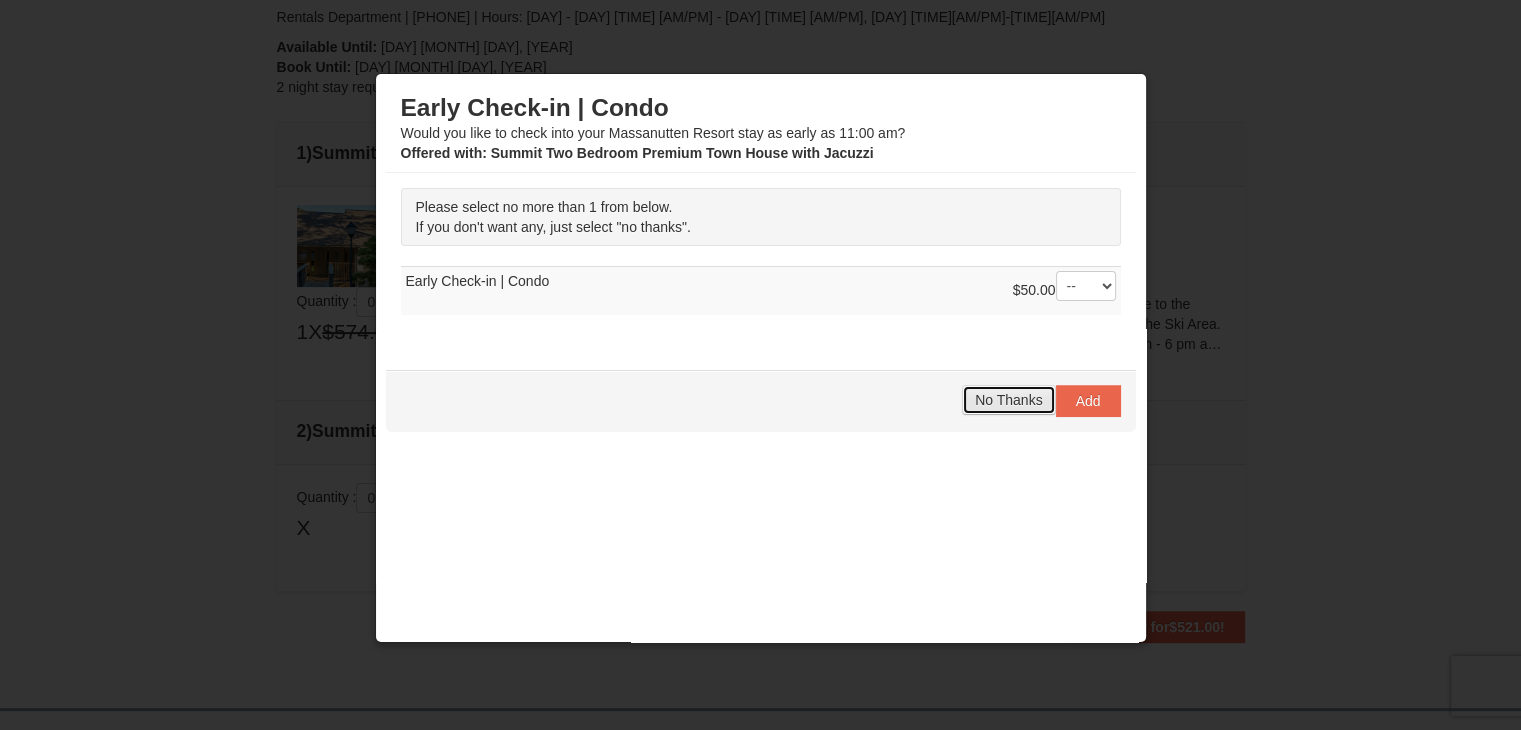click on "No Thanks" at bounding box center (1008, 400) 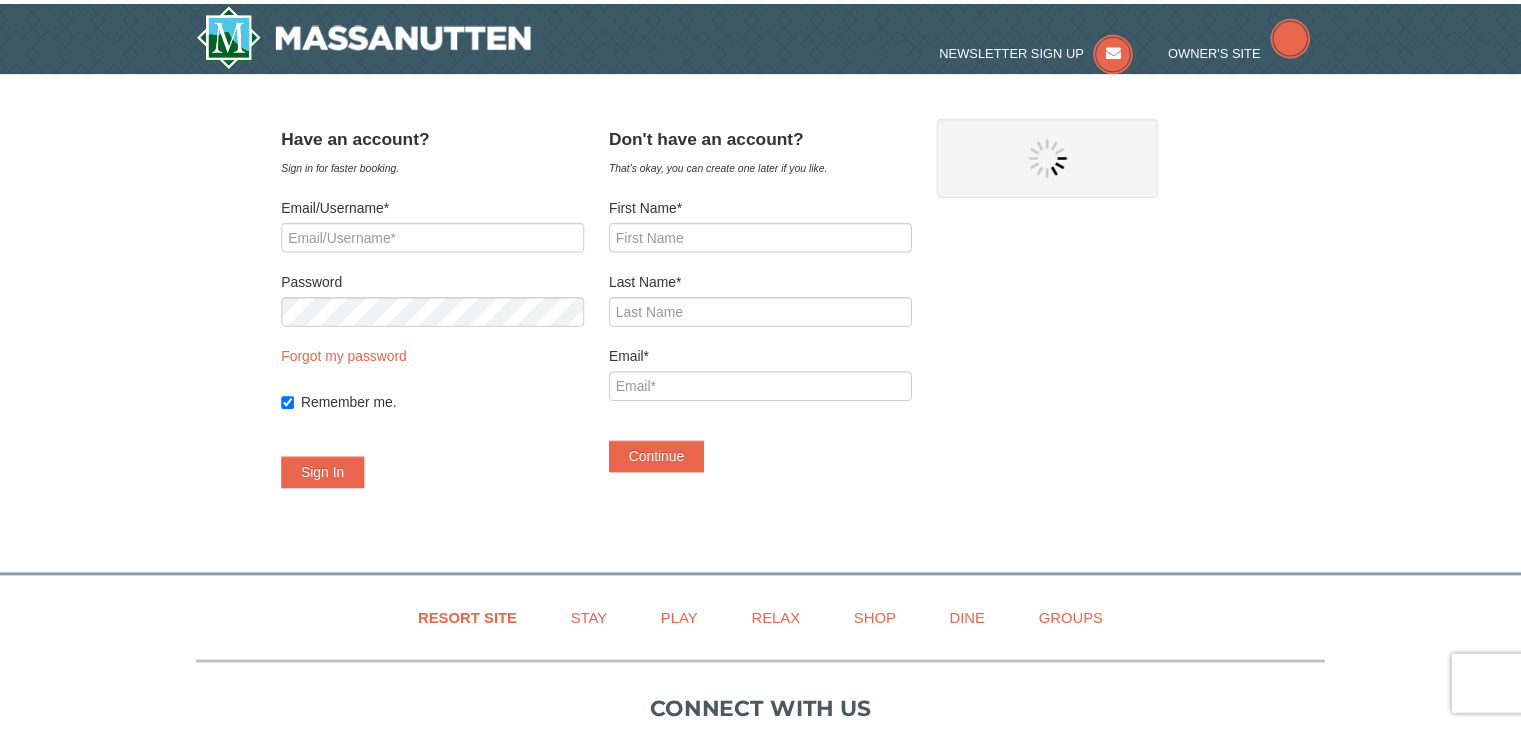 scroll, scrollTop: 0, scrollLeft: 0, axis: both 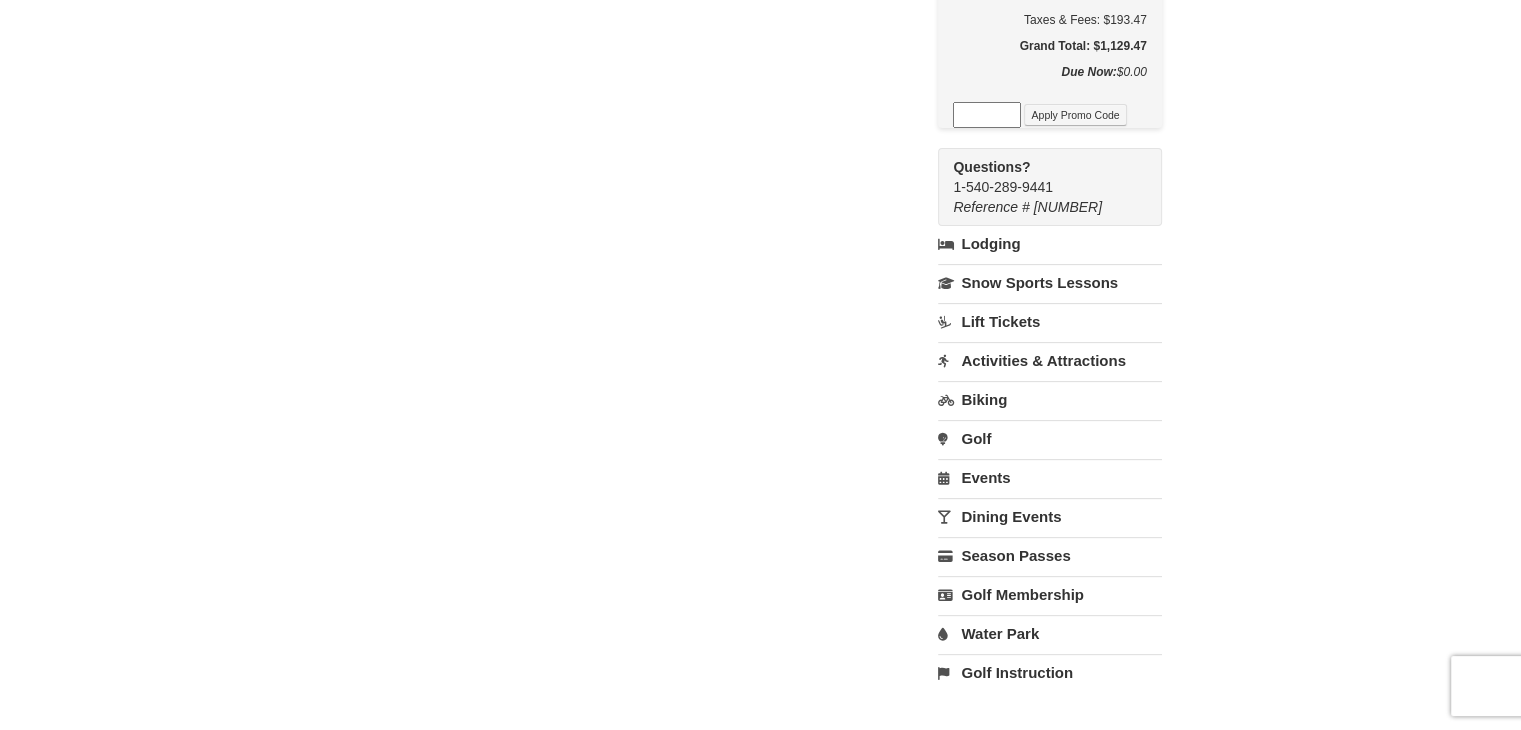 click on "Activities & Attractions" at bounding box center (1049, 360) 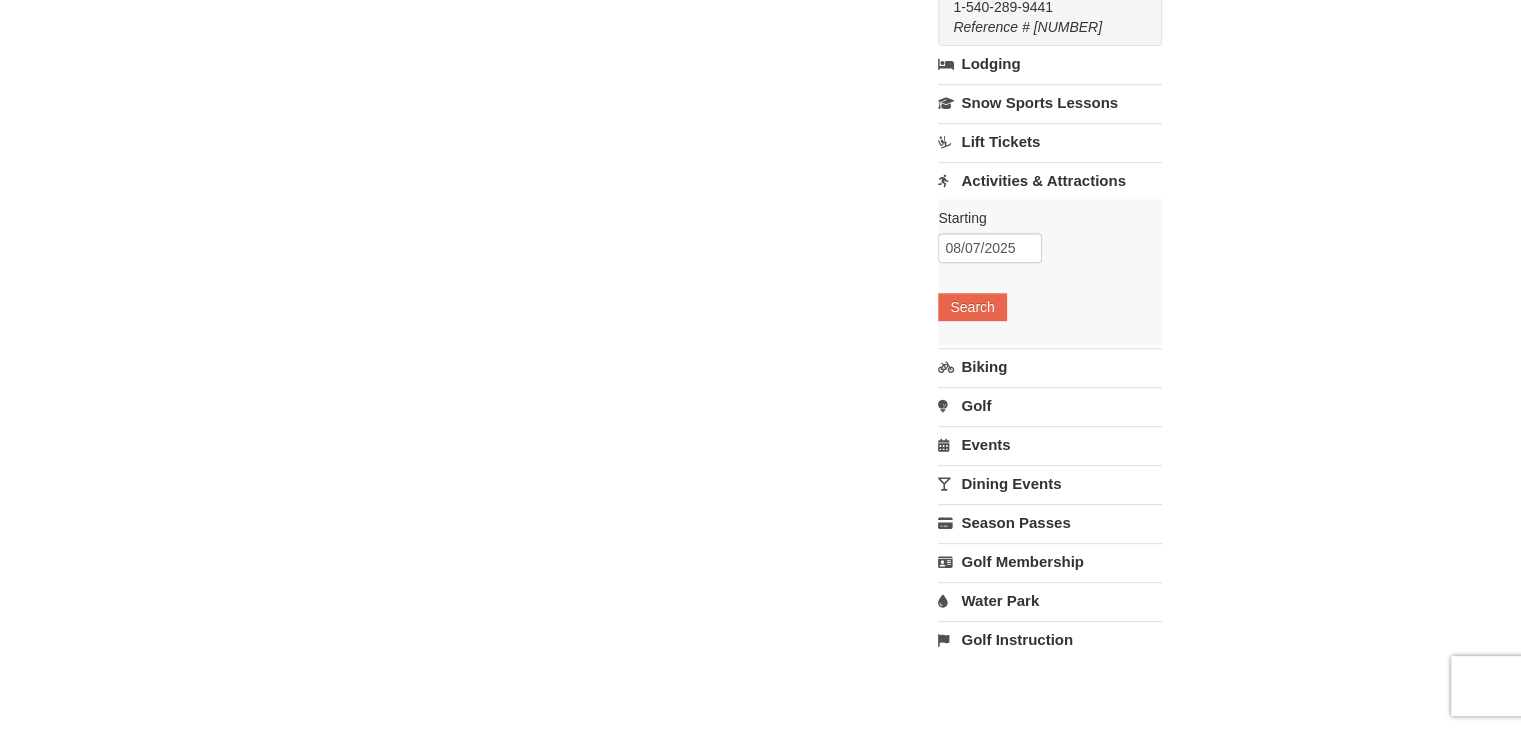 scroll, scrollTop: 1000, scrollLeft: 0, axis: vertical 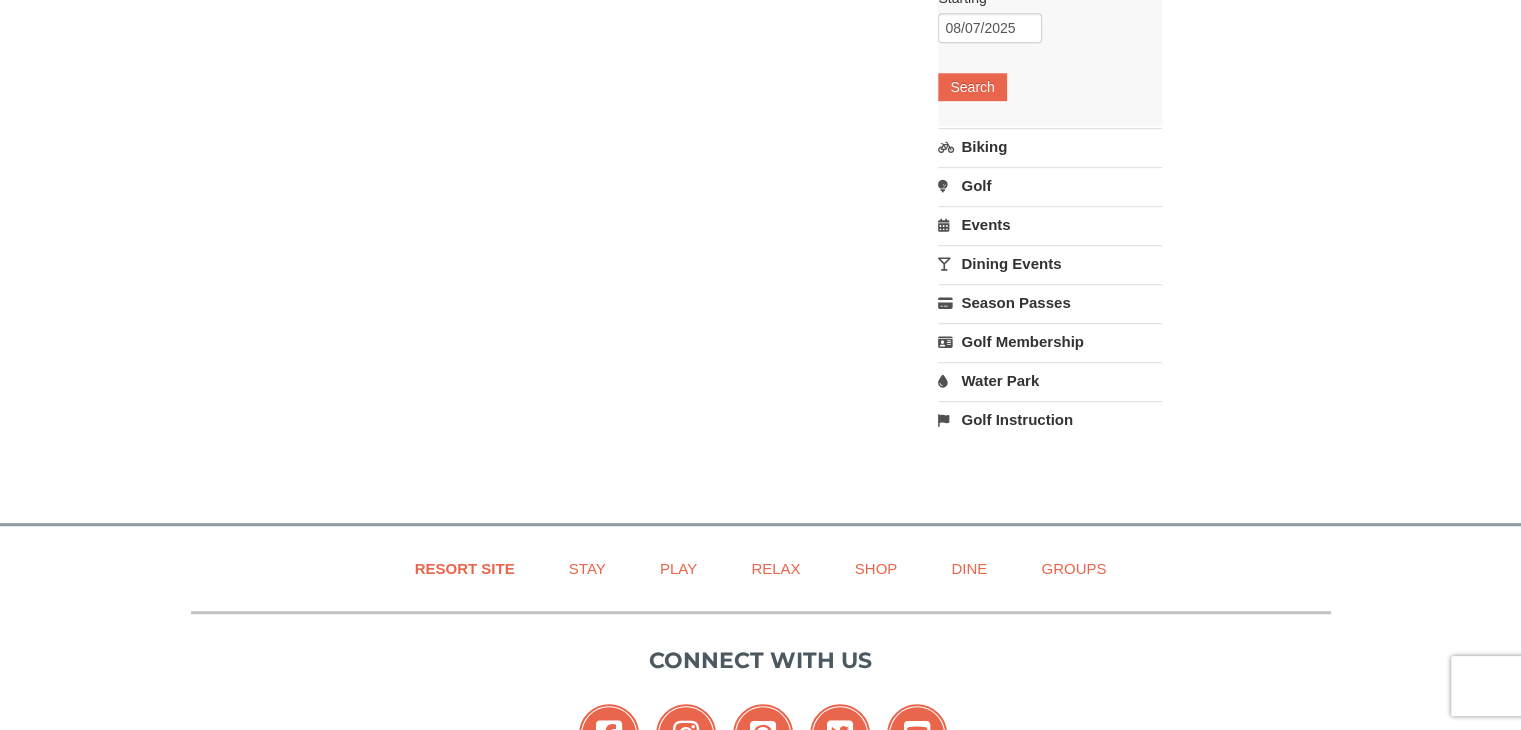 click on "Water Park" at bounding box center [1049, 380] 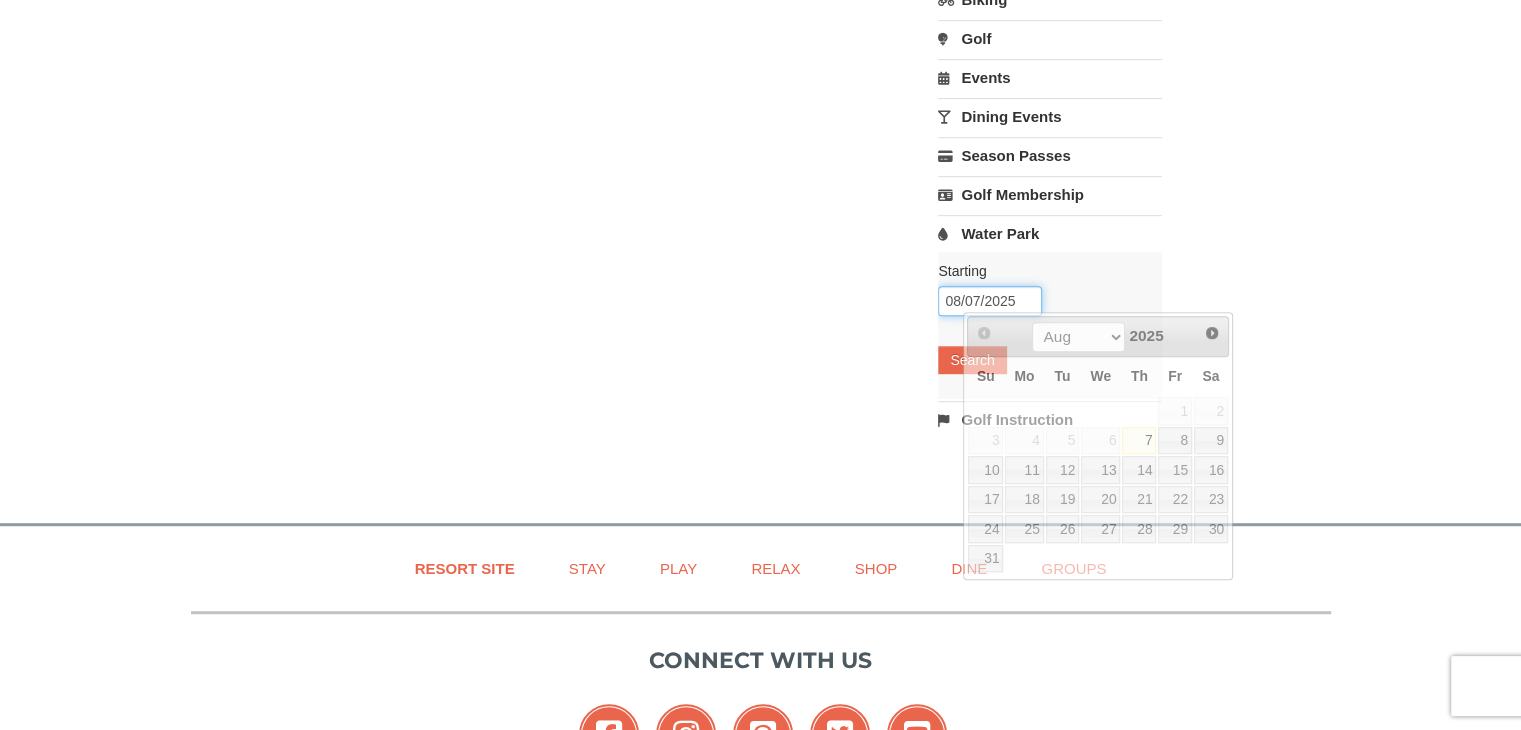click on "08/07/2025" at bounding box center (990, 301) 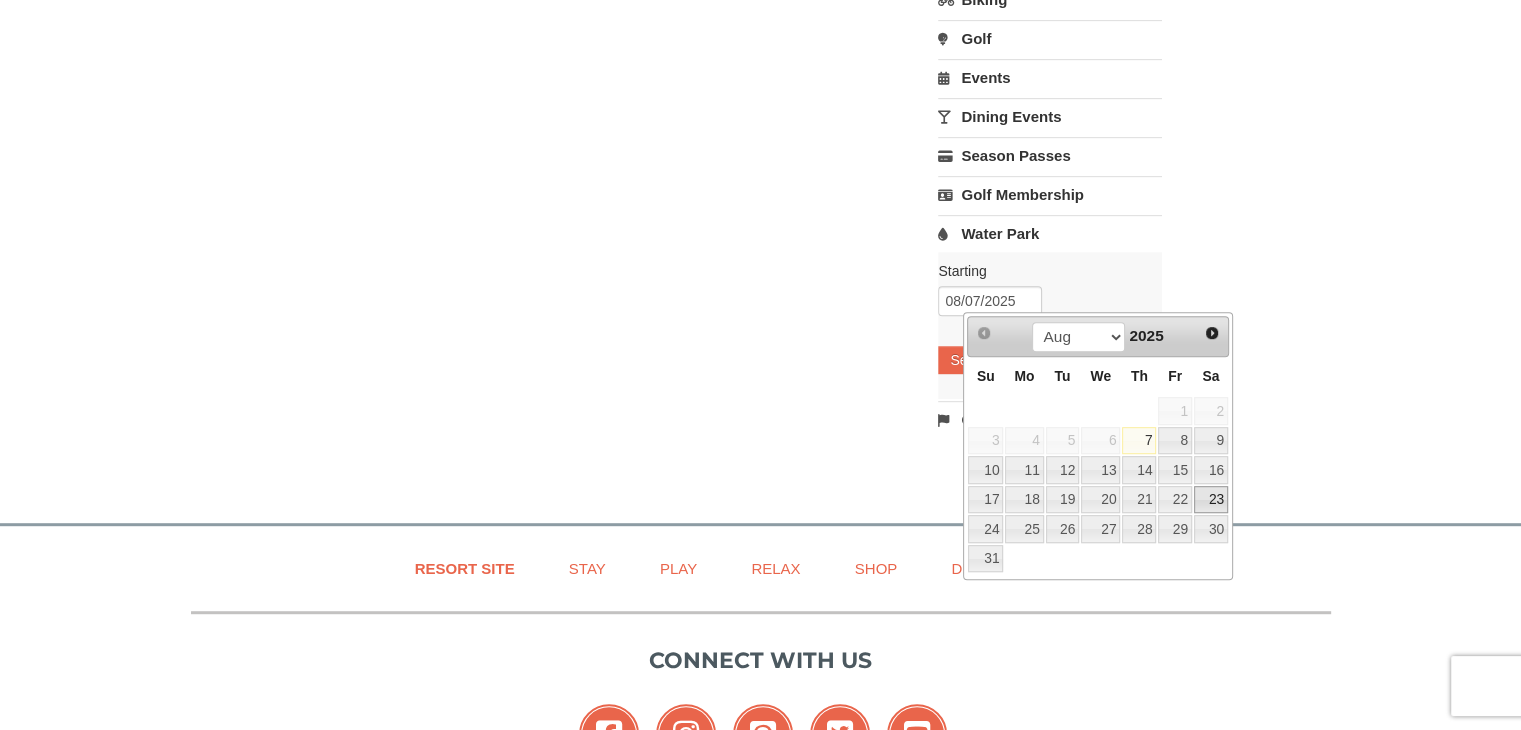 click on "23" at bounding box center (1211, 500) 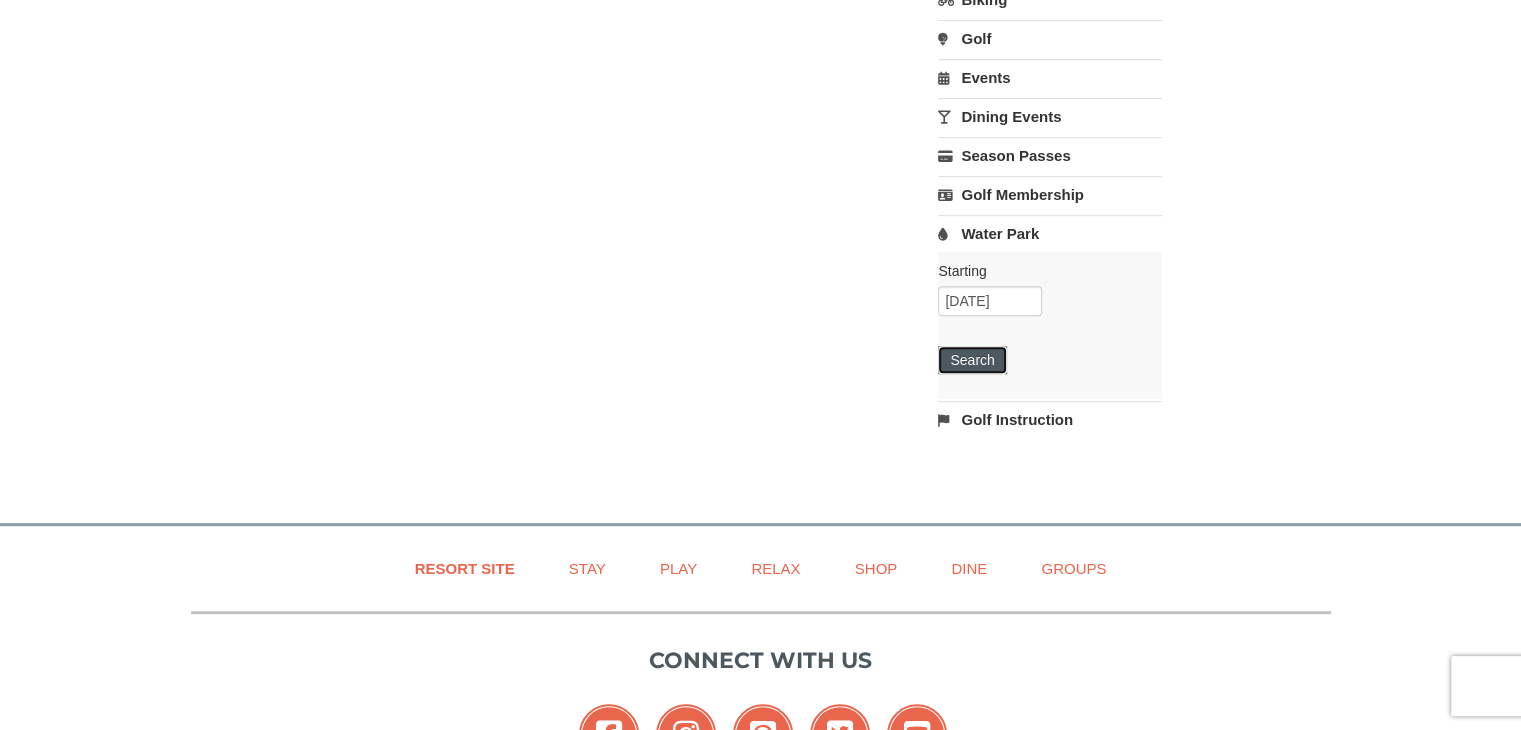 click on "Search" at bounding box center (972, 360) 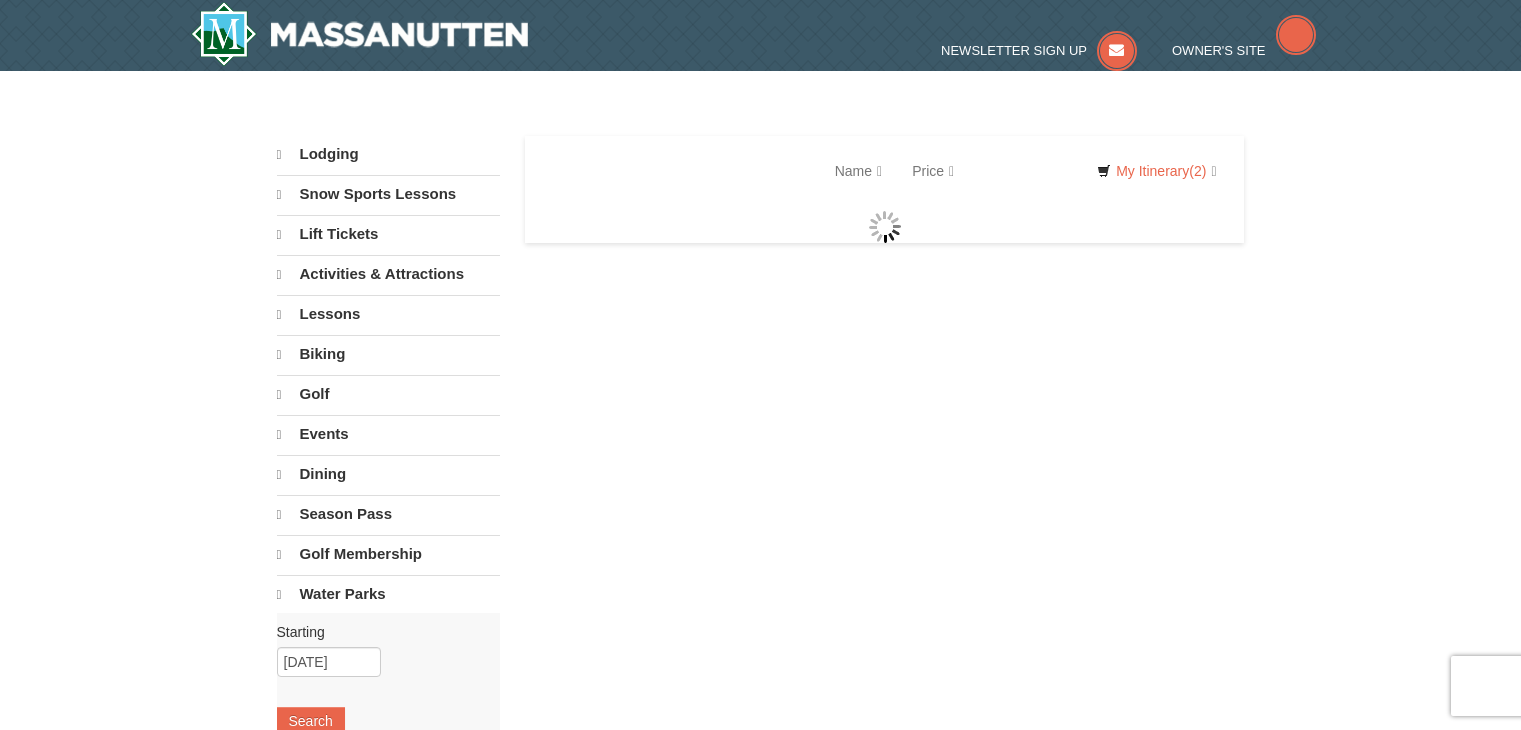 scroll, scrollTop: 0, scrollLeft: 0, axis: both 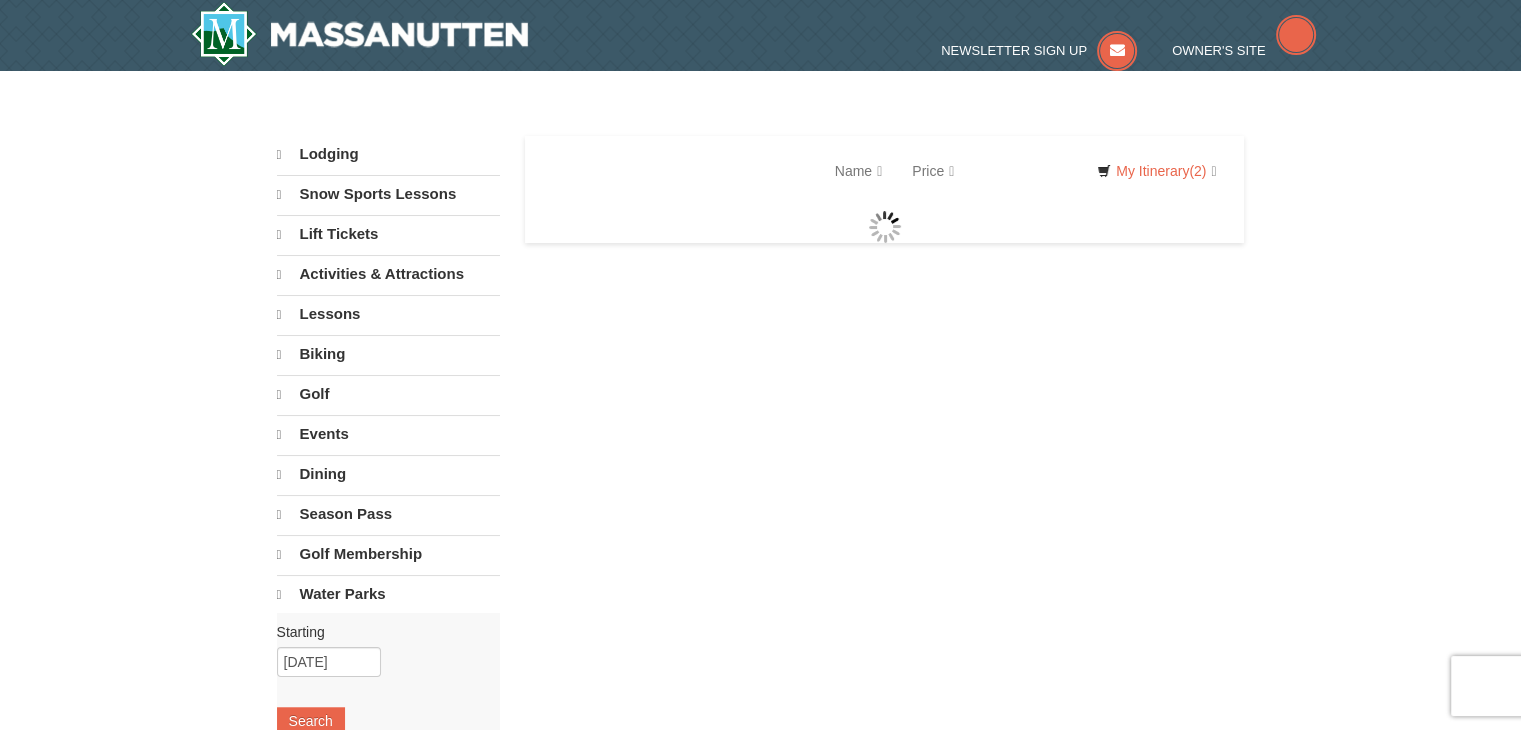 select on "8" 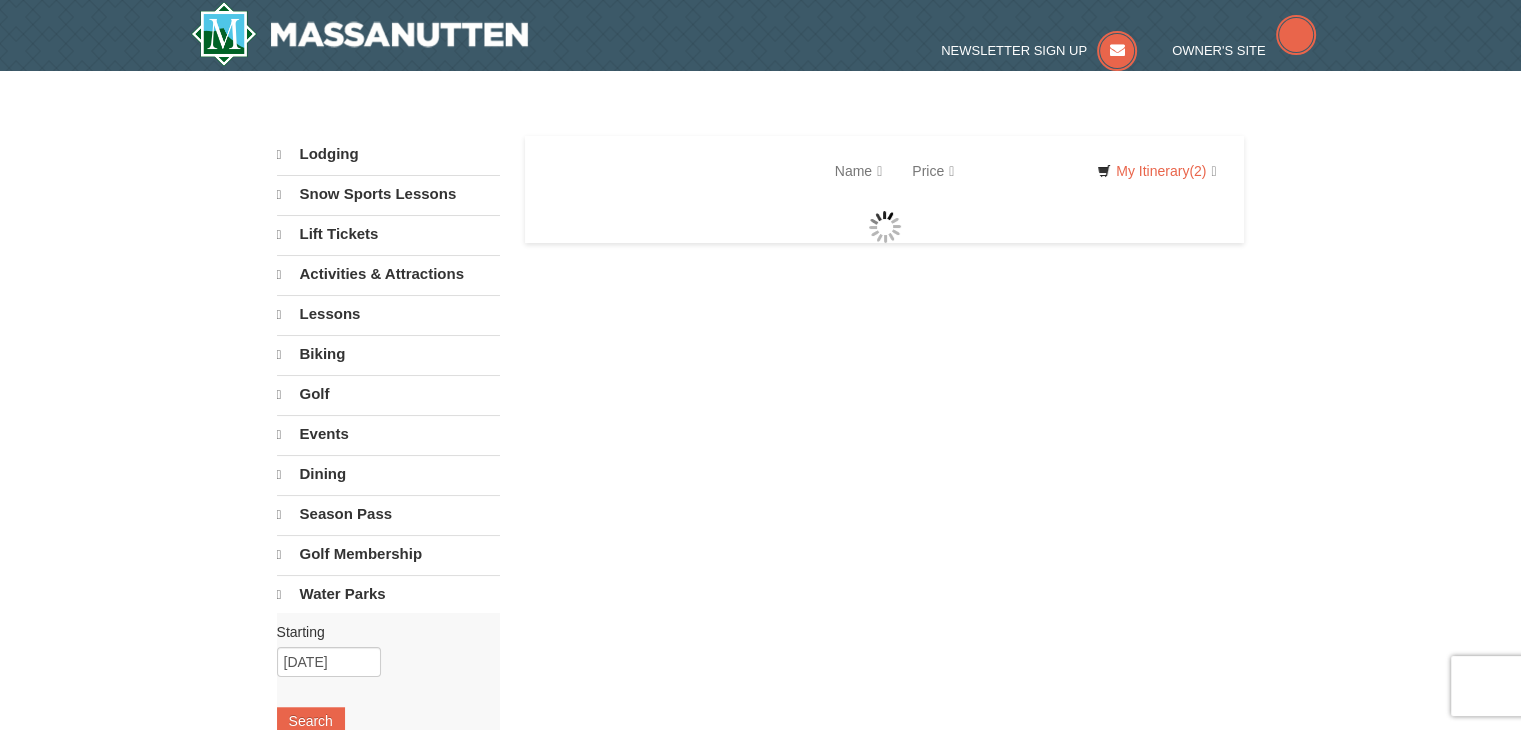 select on "8" 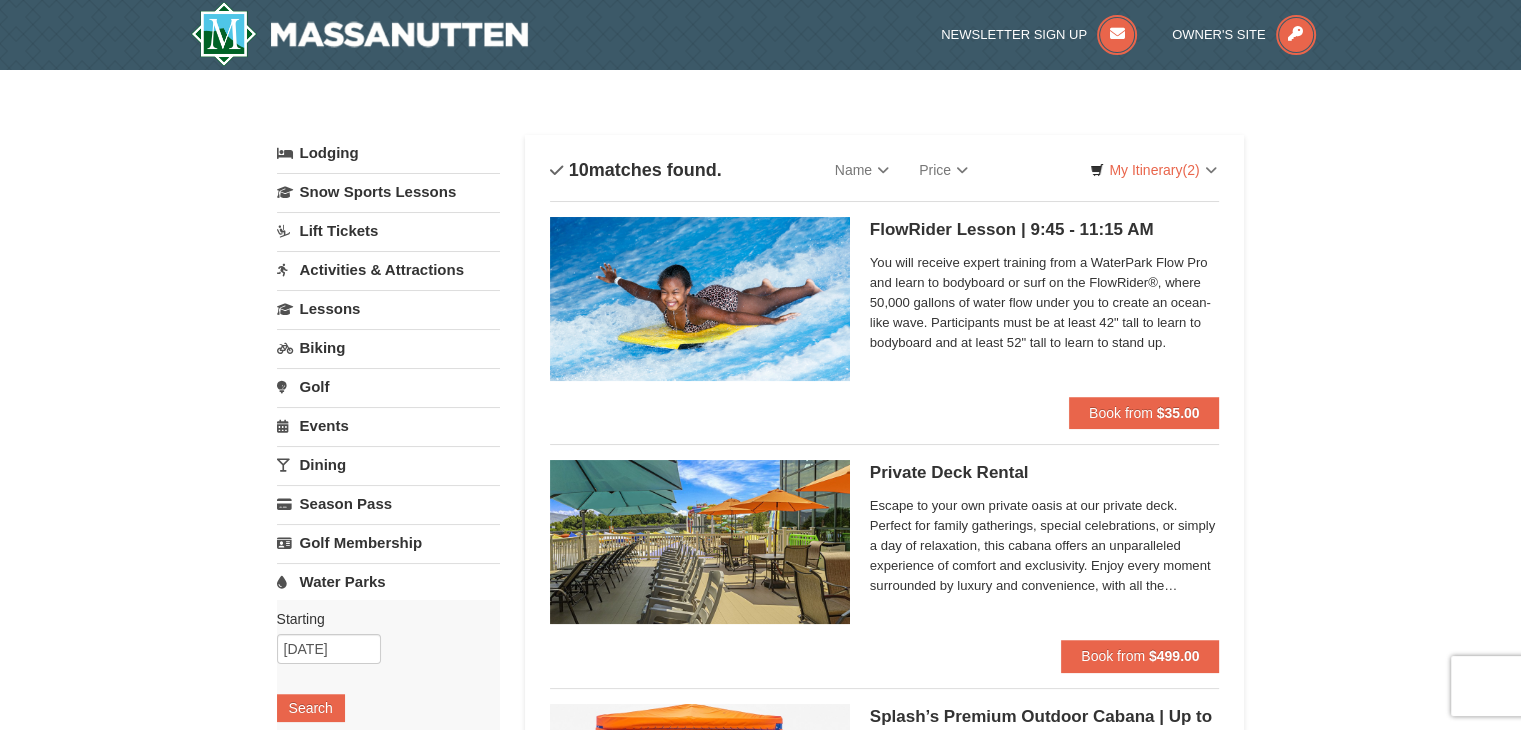 scroll, scrollTop: 0, scrollLeft: 0, axis: both 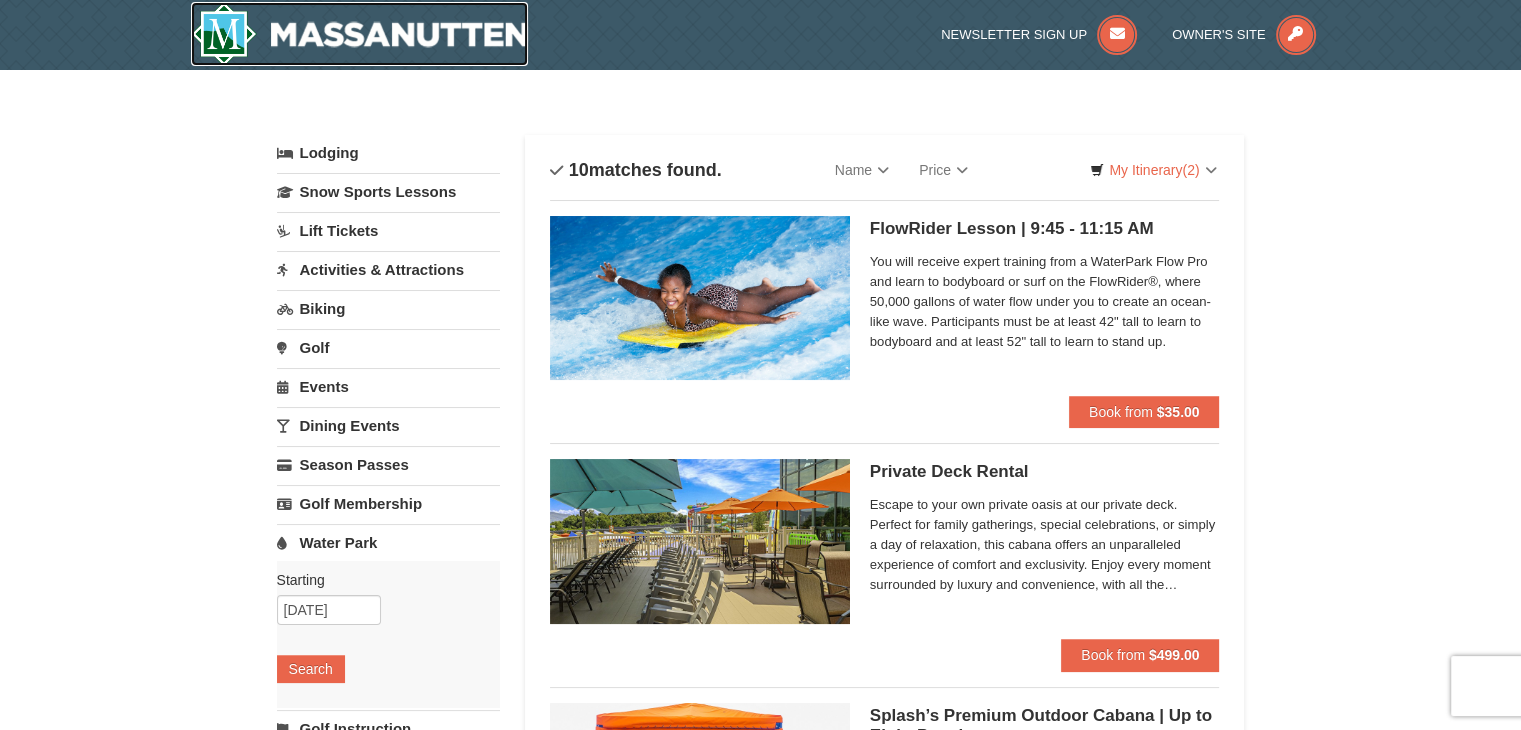 click at bounding box center (360, 34) 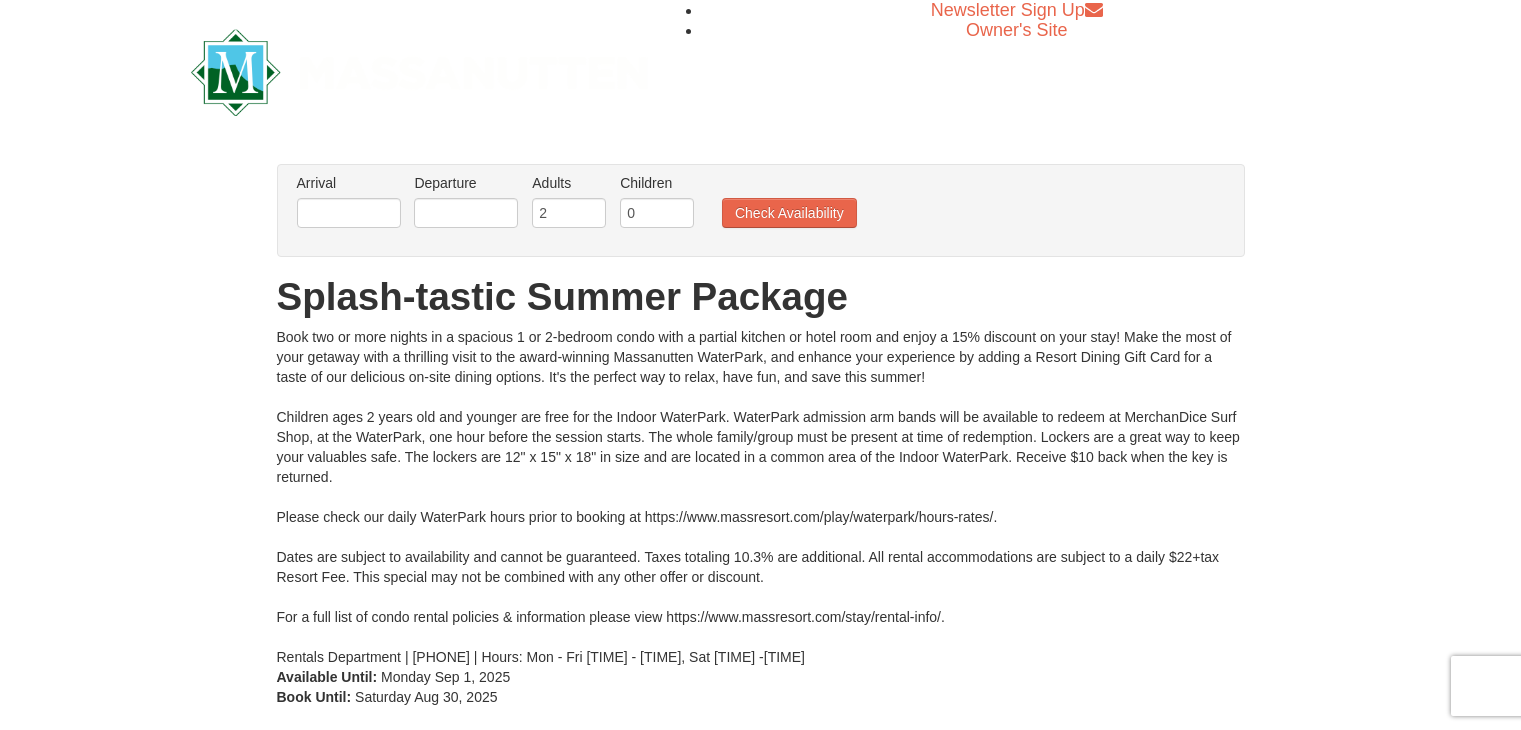 scroll, scrollTop: 0, scrollLeft: 0, axis: both 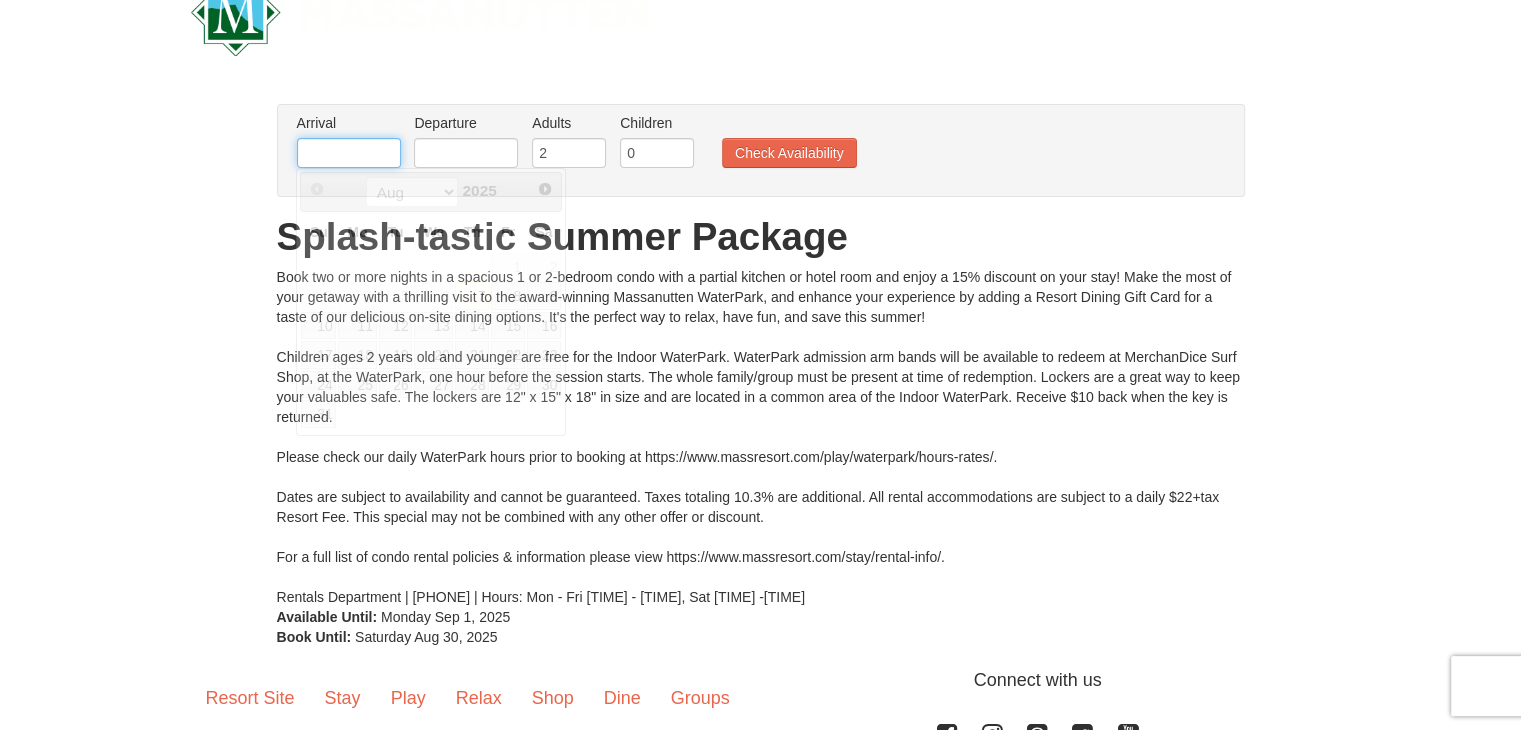 click at bounding box center (349, 153) 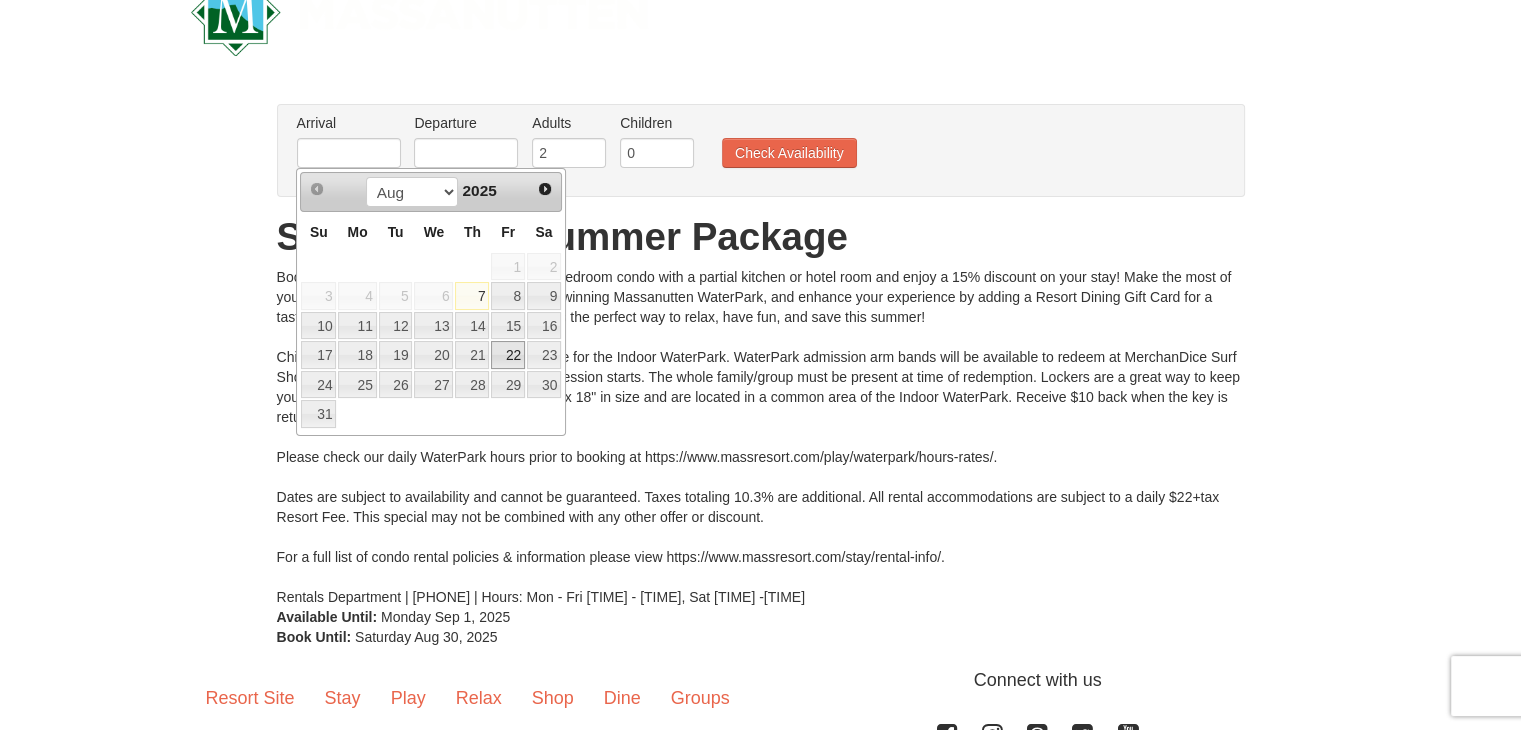 click on "22" at bounding box center (508, 355) 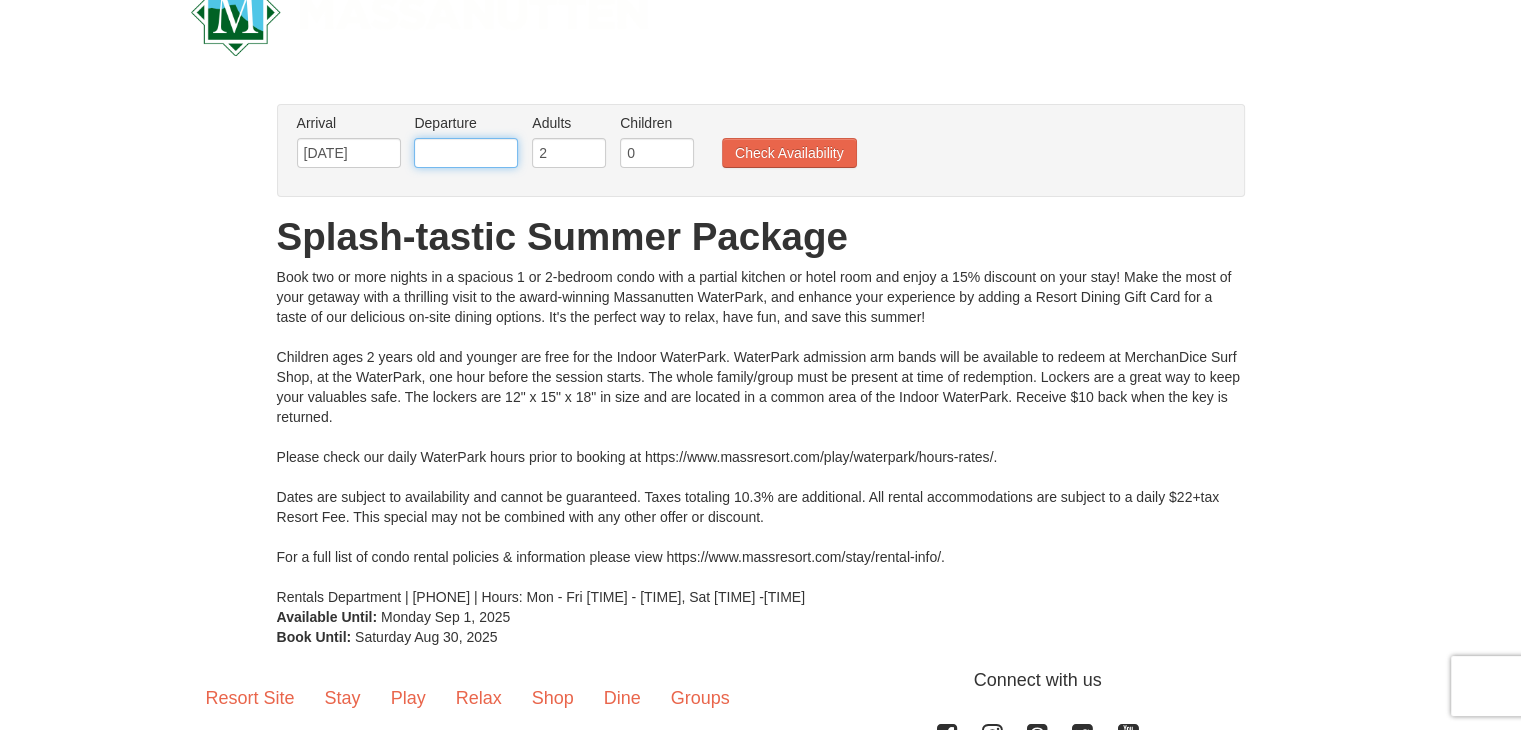 click at bounding box center (466, 153) 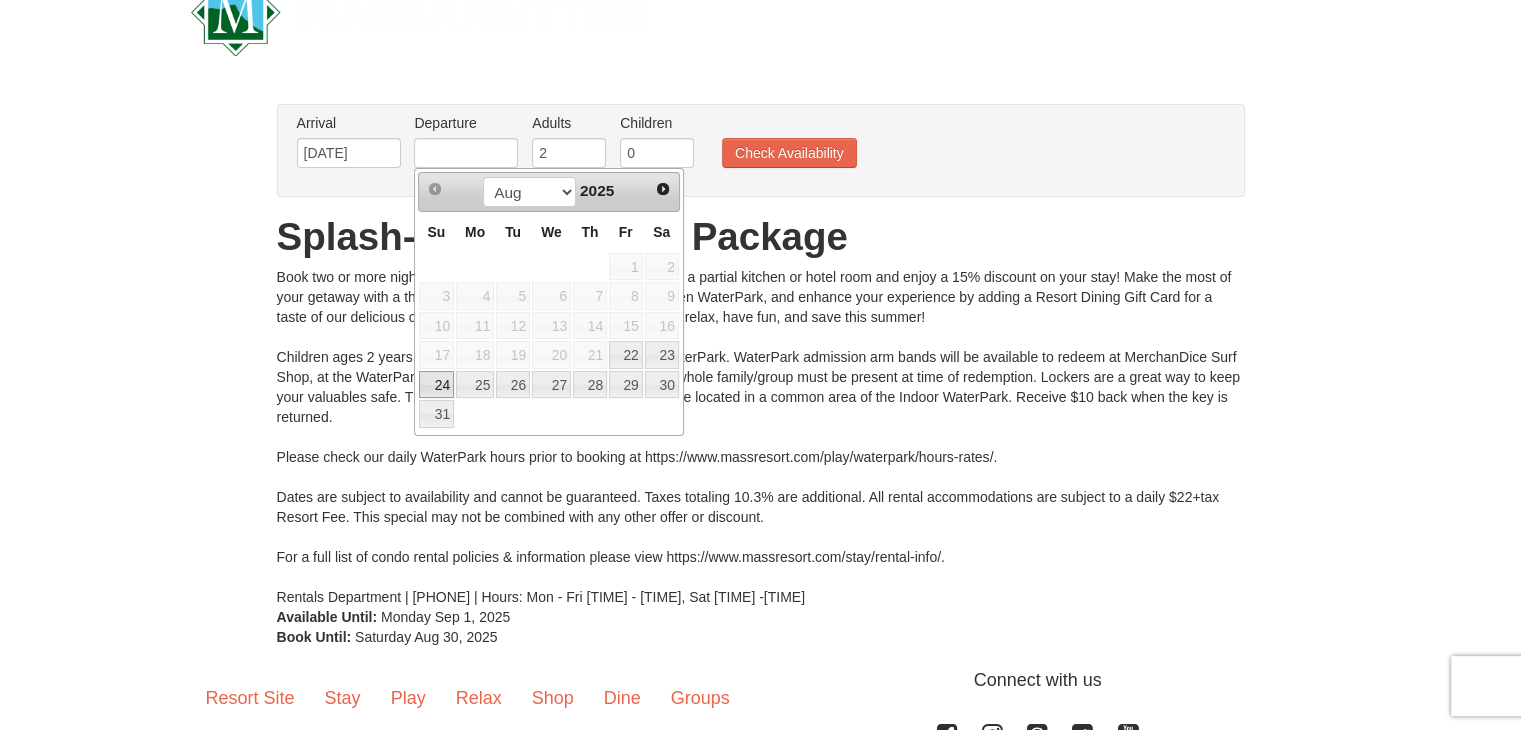 click on "24" at bounding box center (436, 385) 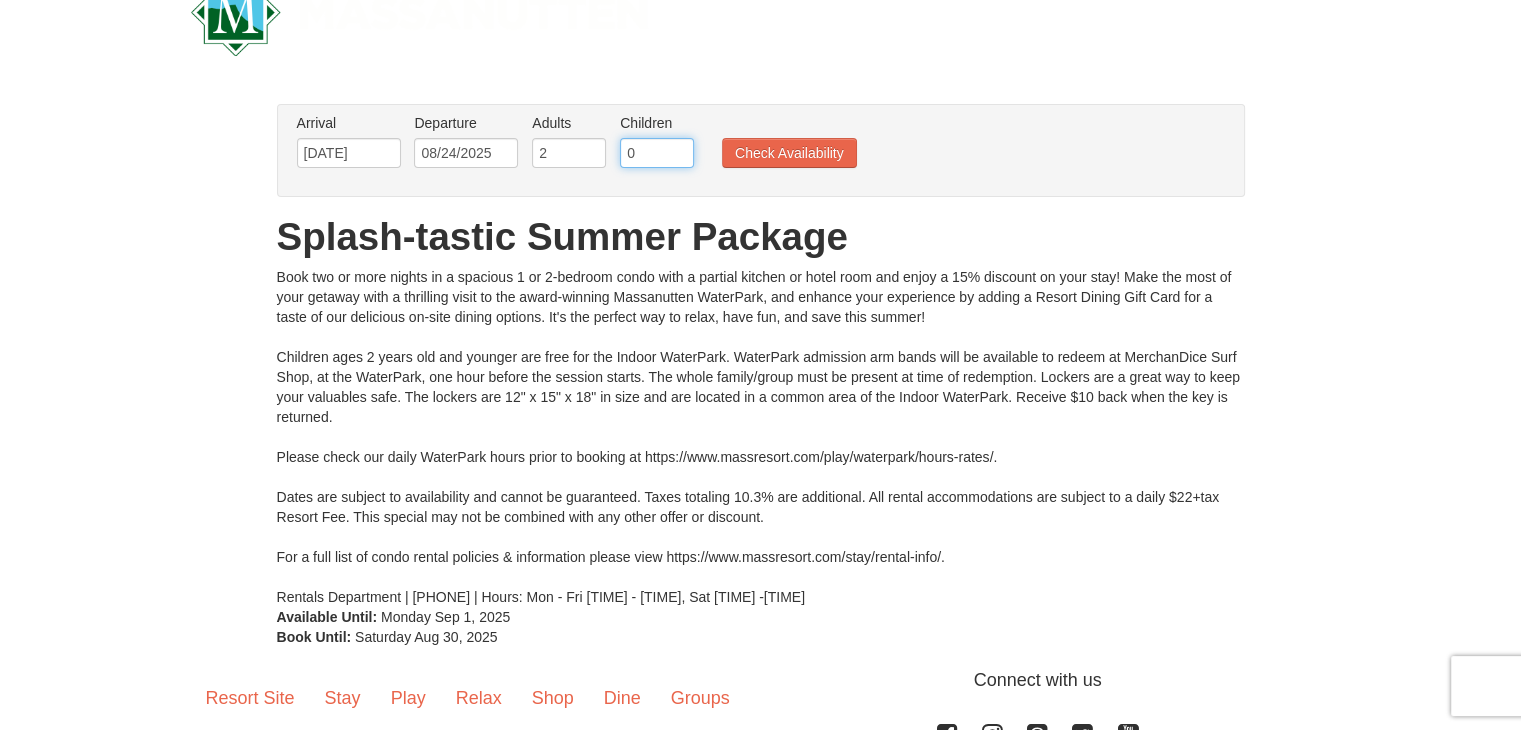 click on "0" at bounding box center (657, 153) 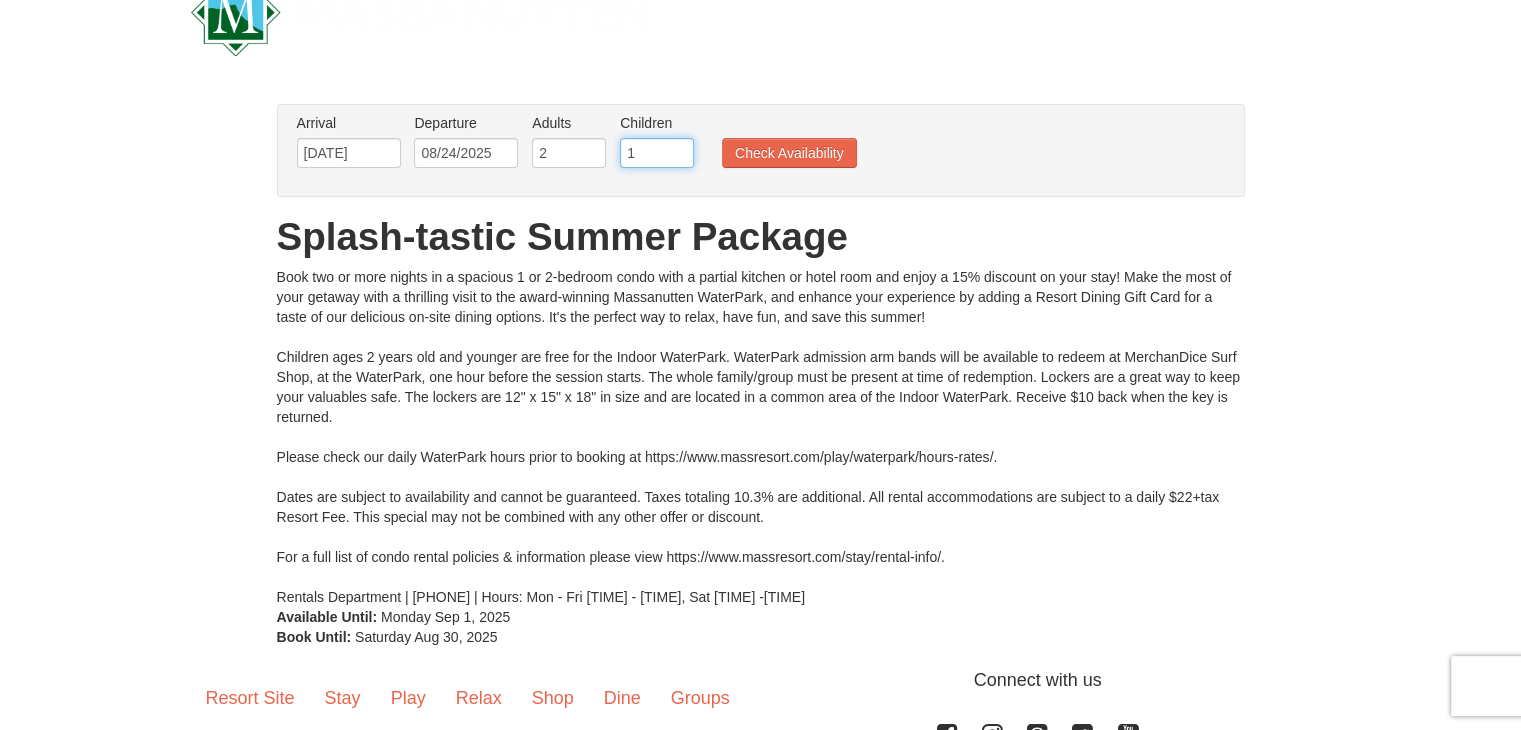 click on "1" at bounding box center (657, 153) 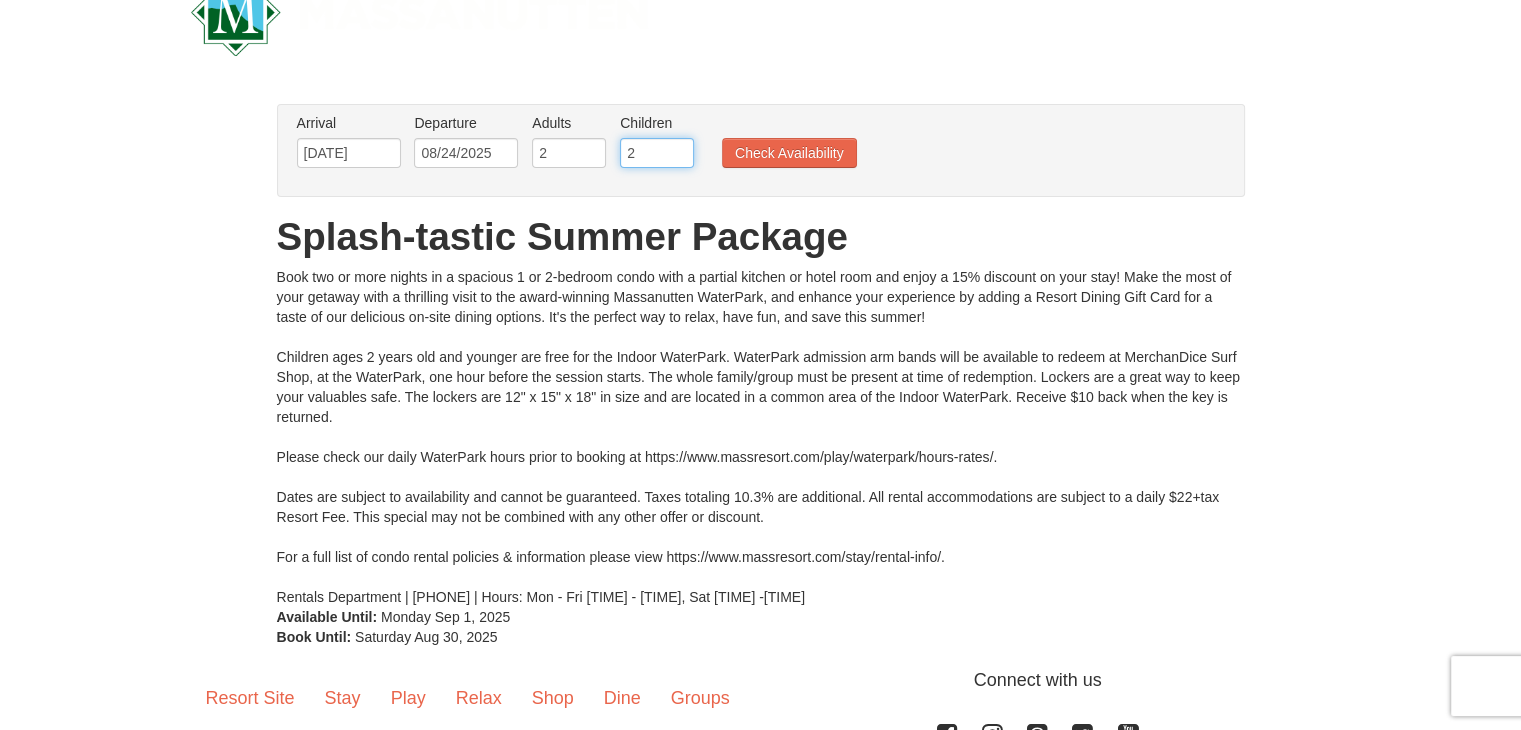 click on "2" at bounding box center (657, 153) 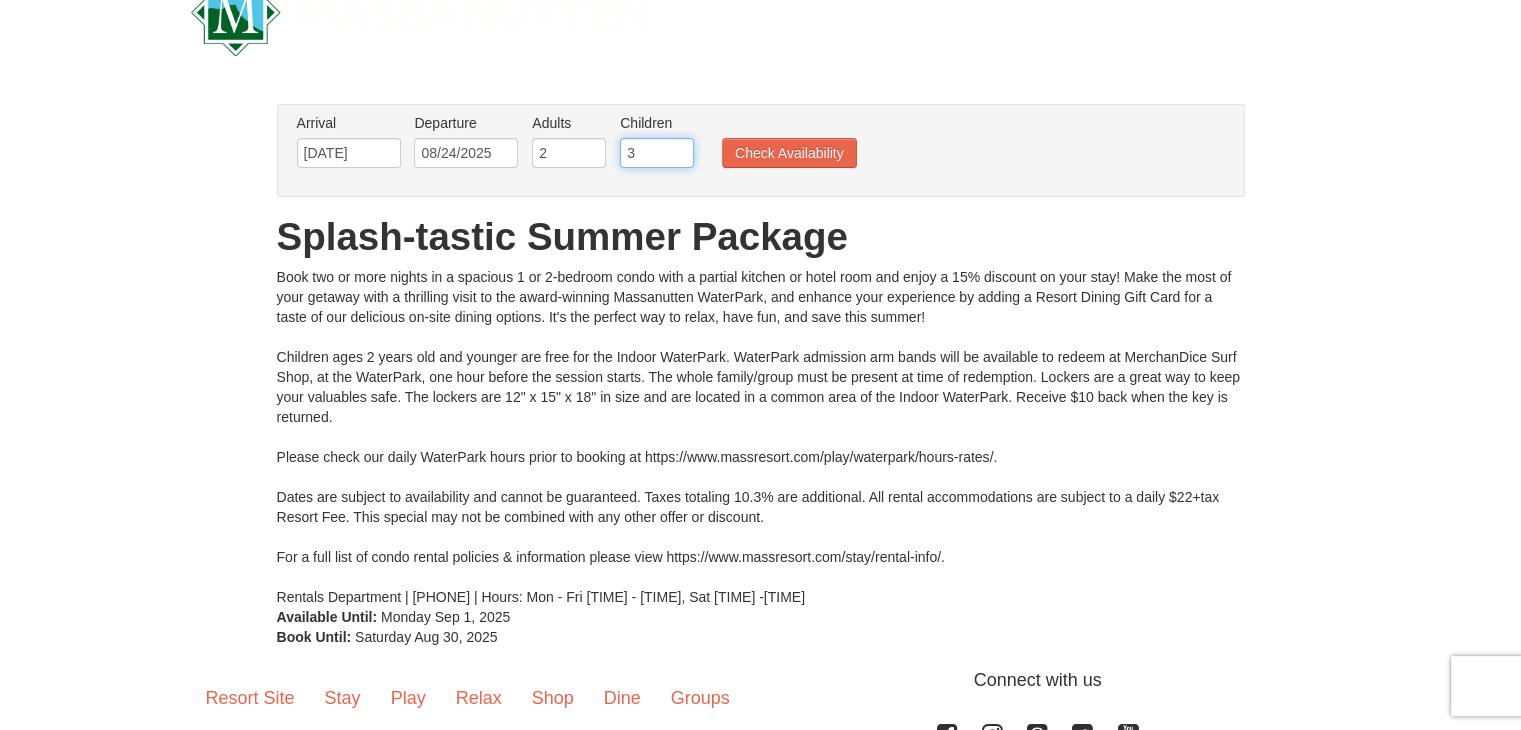 type on "3" 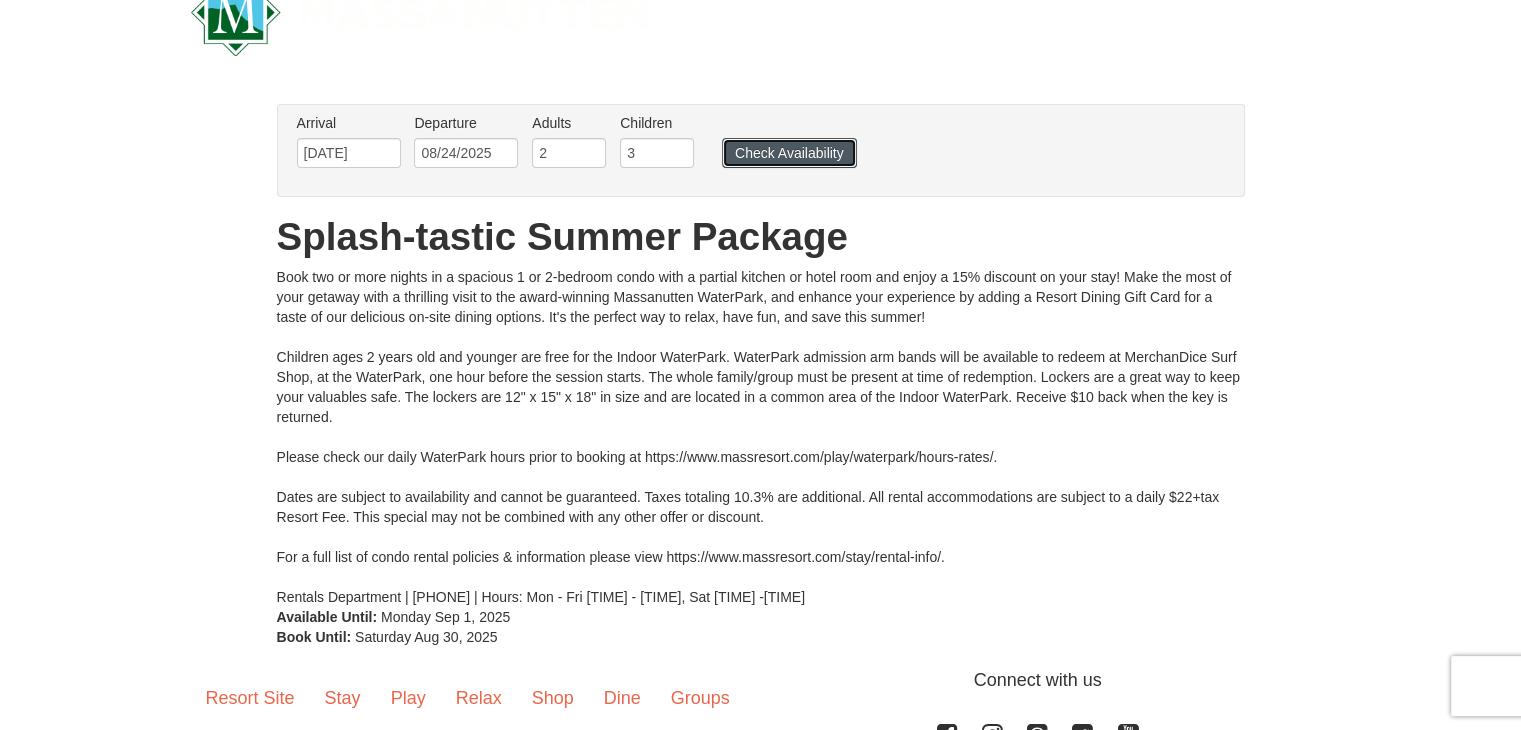 click on "Check Availability" at bounding box center (789, 153) 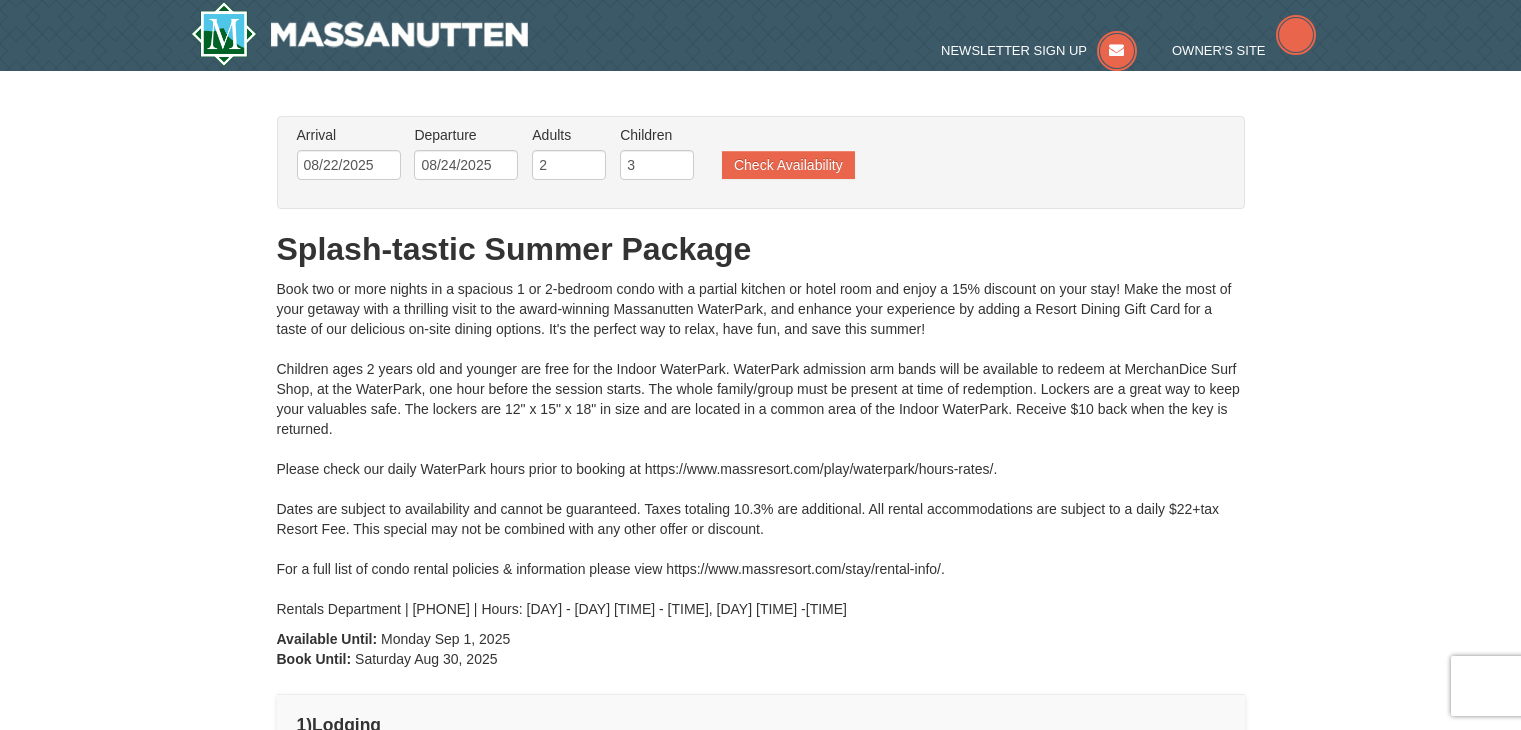 type on "08/22/2025" 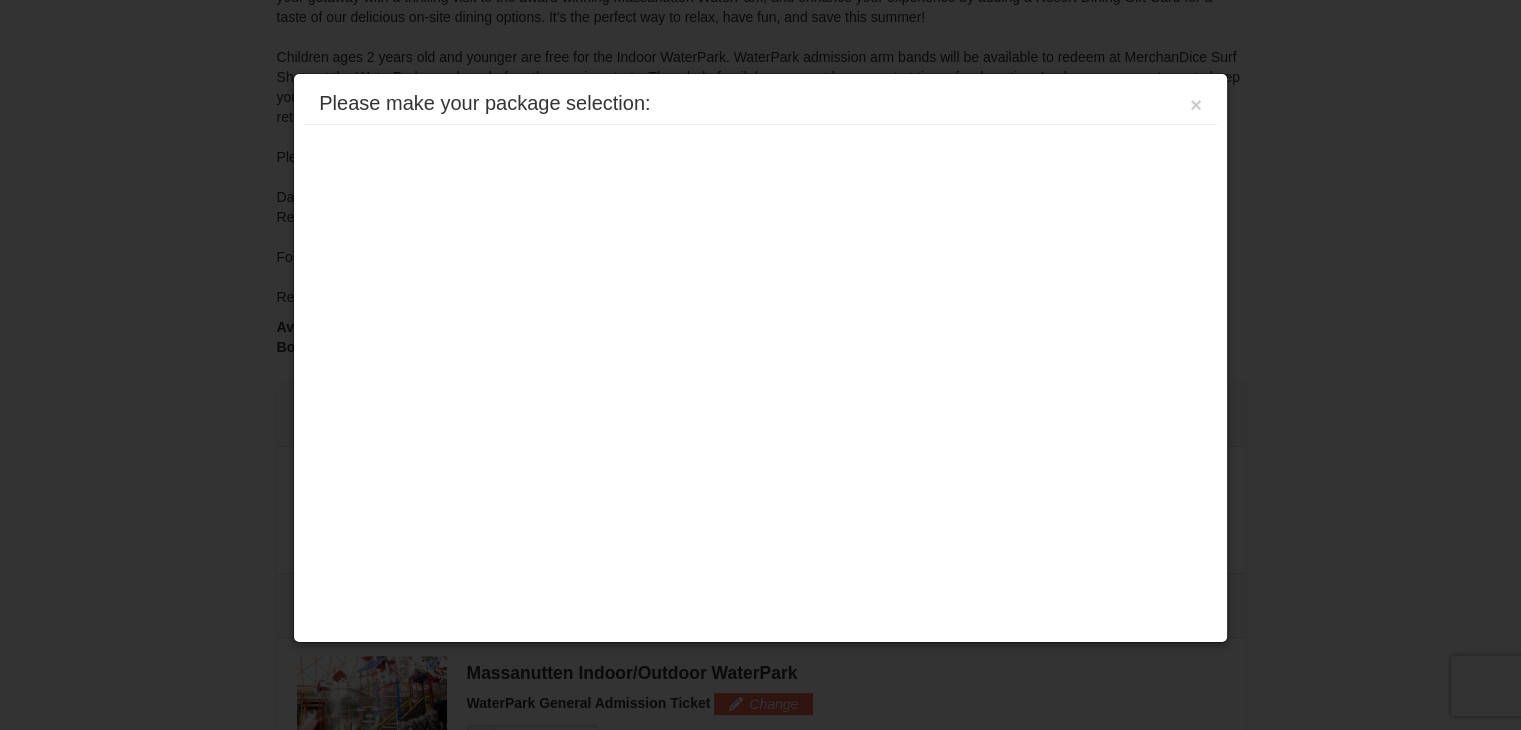scroll, scrollTop: 0, scrollLeft: 0, axis: both 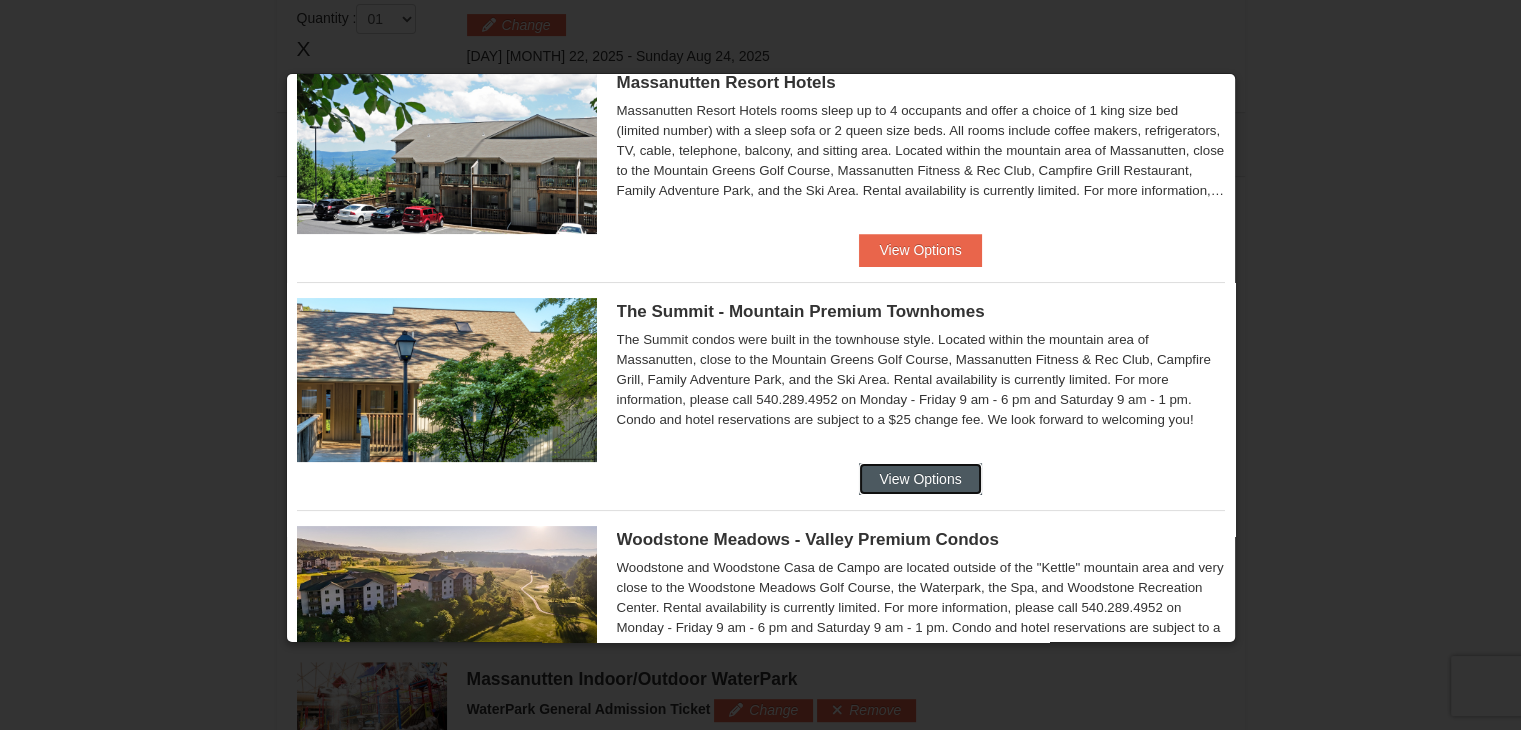 click on "View Options" at bounding box center (920, 479) 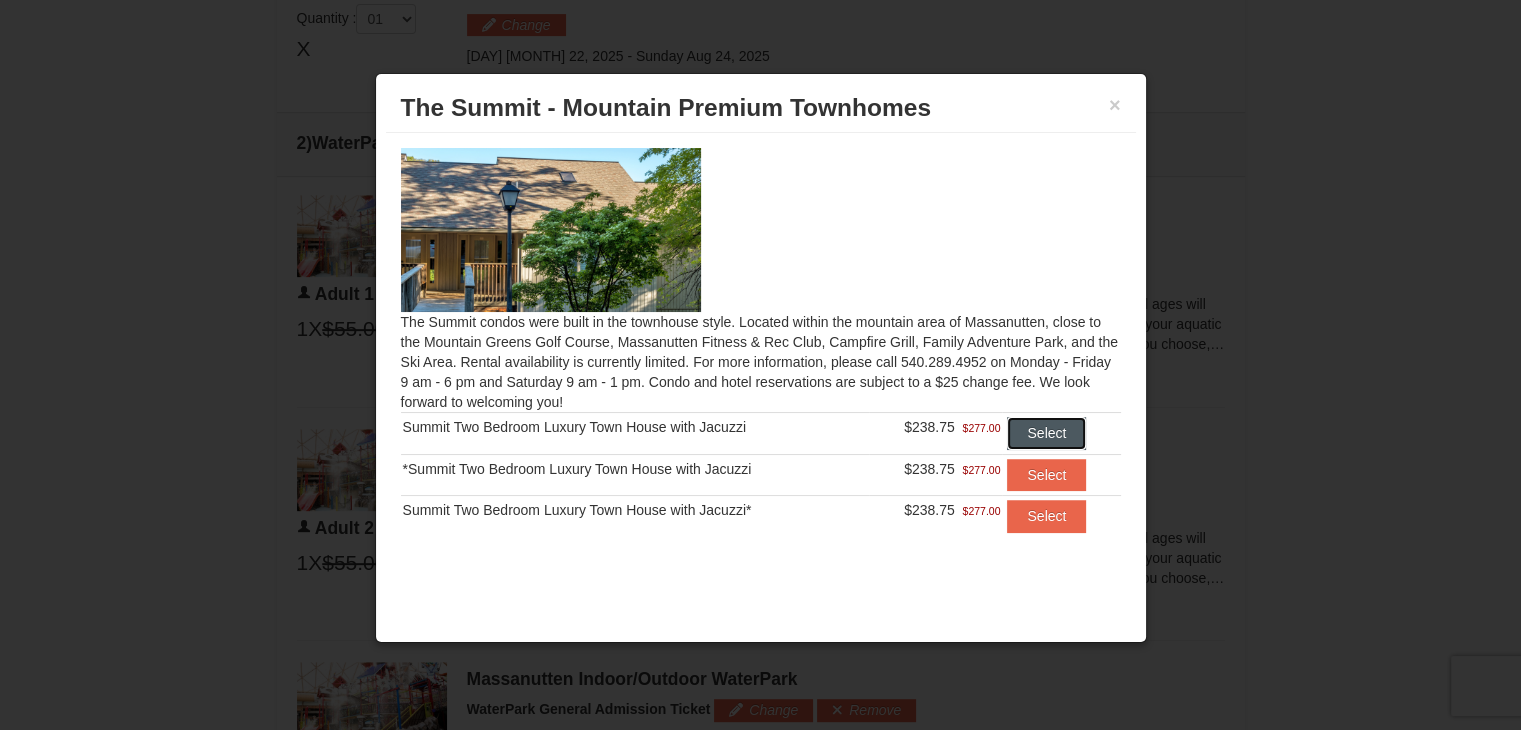 click on "Select" at bounding box center [1046, 433] 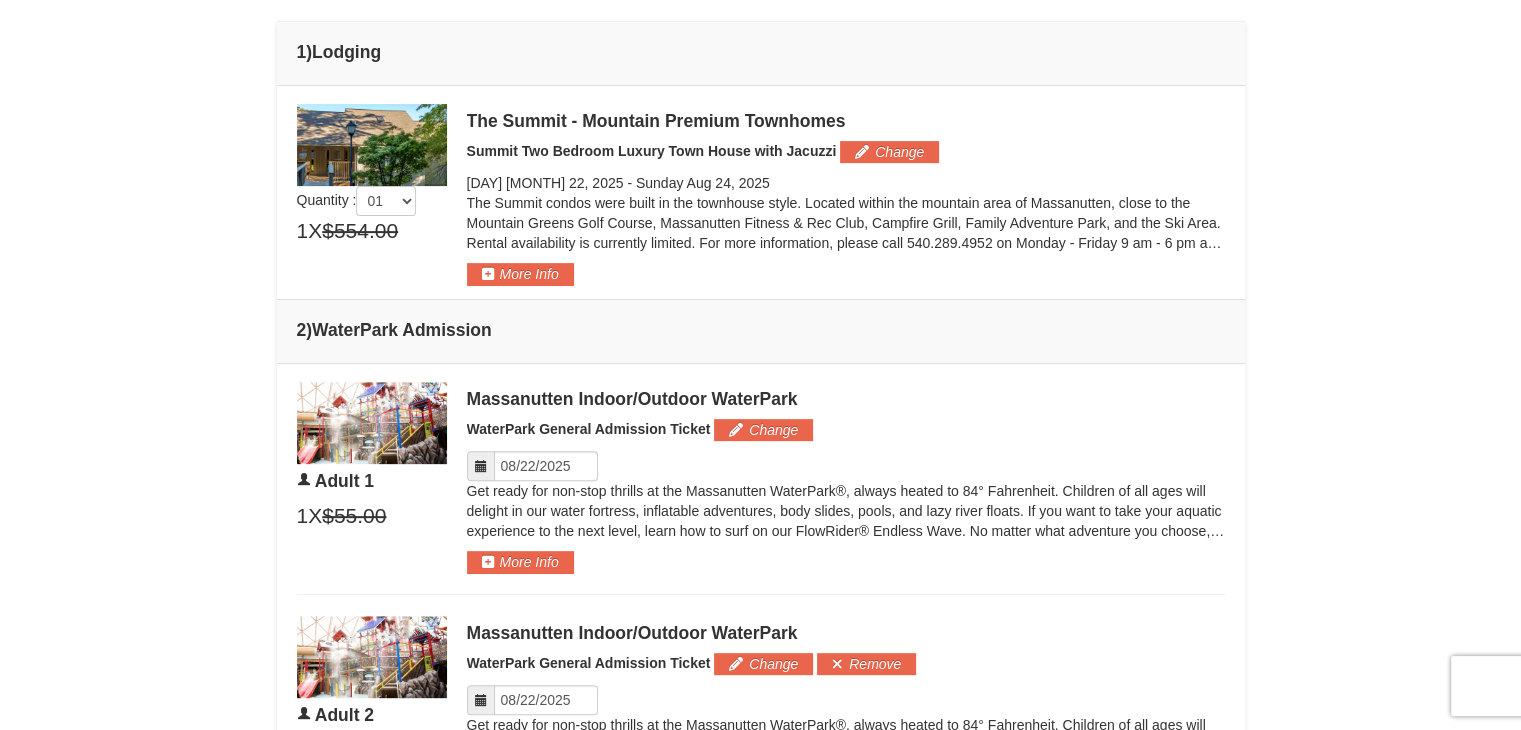 scroll, scrollTop: 672, scrollLeft: 0, axis: vertical 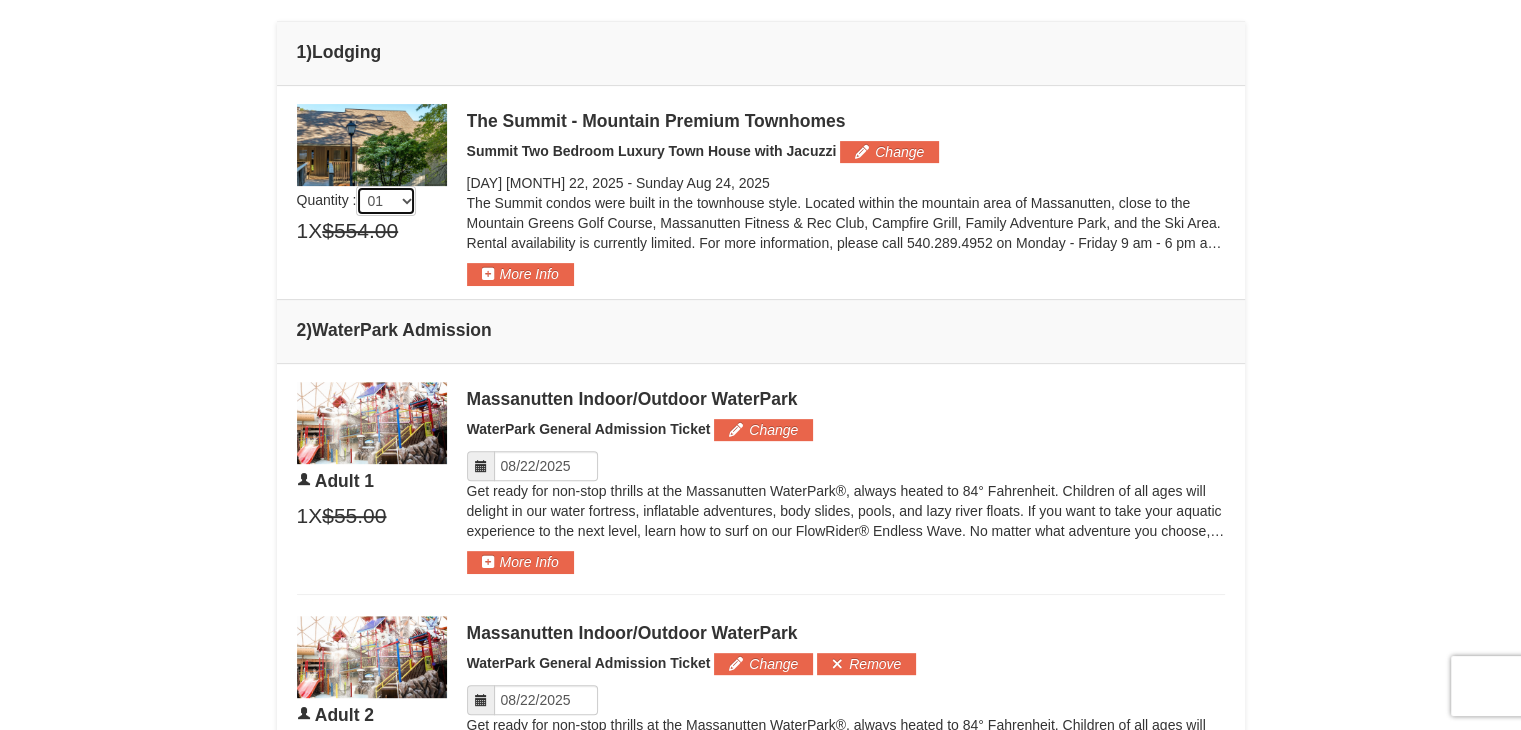 click on "01
02
03
04
05" at bounding box center [386, 201] 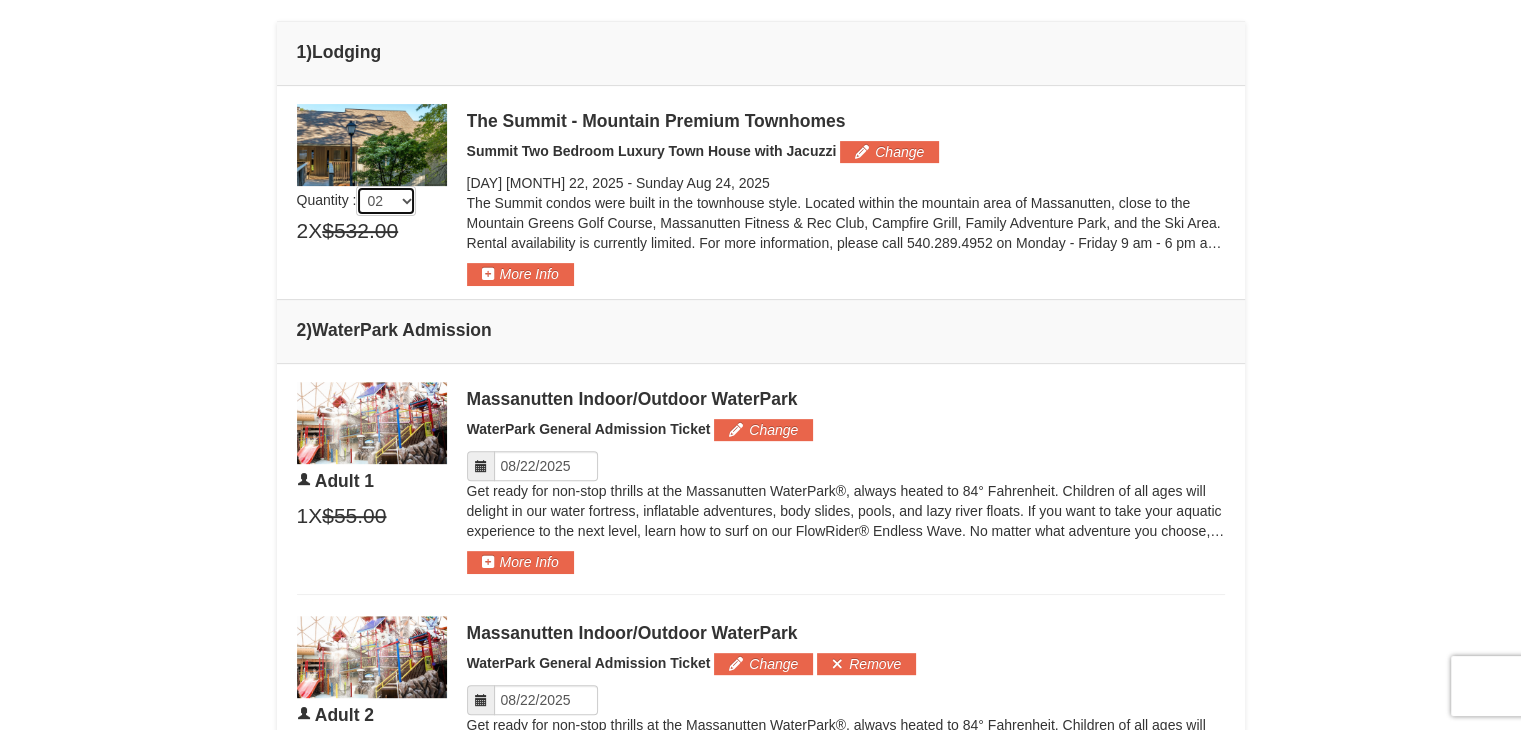 click on "01
02
03
04
05" at bounding box center (386, 201) 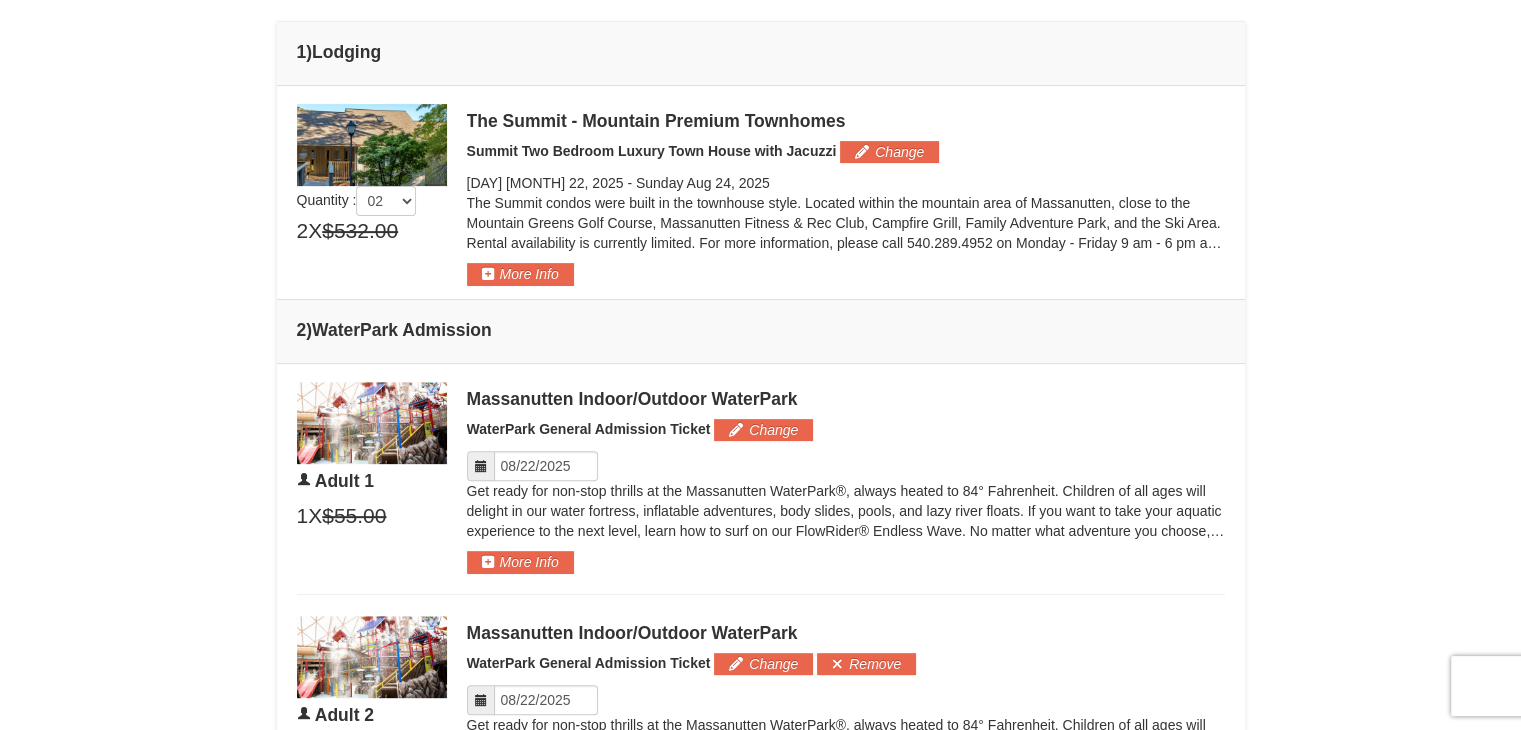 click on "The Summit - Mountain Premium Townhomes
Summit Two Bedroom Luxury Town House with Jacuzzi
Change
[DAY] [MONTH] 22, 2025
-
[DAY] [MONTH] 24, 2025
More Info" at bounding box center (846, 195) 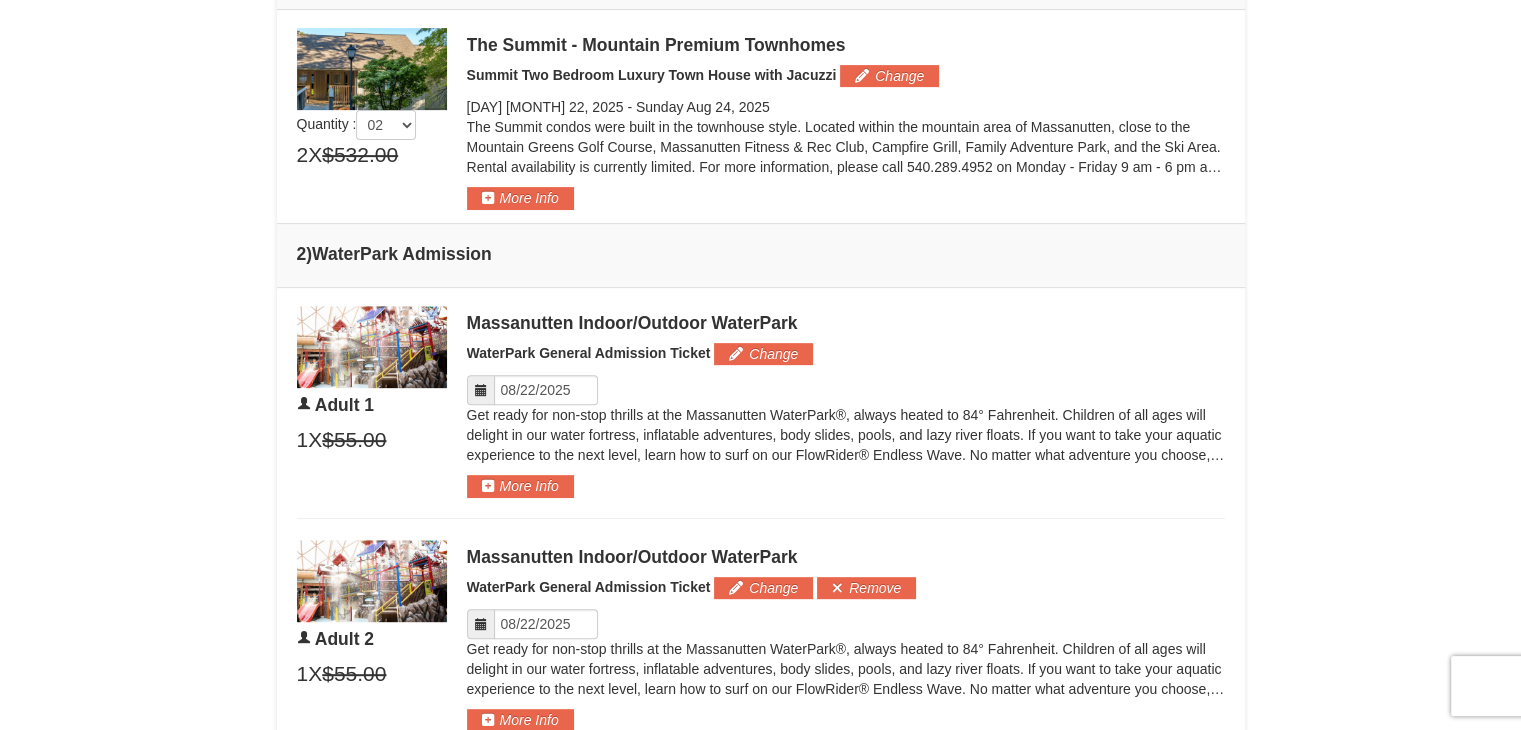 scroll, scrollTop: 746, scrollLeft: 0, axis: vertical 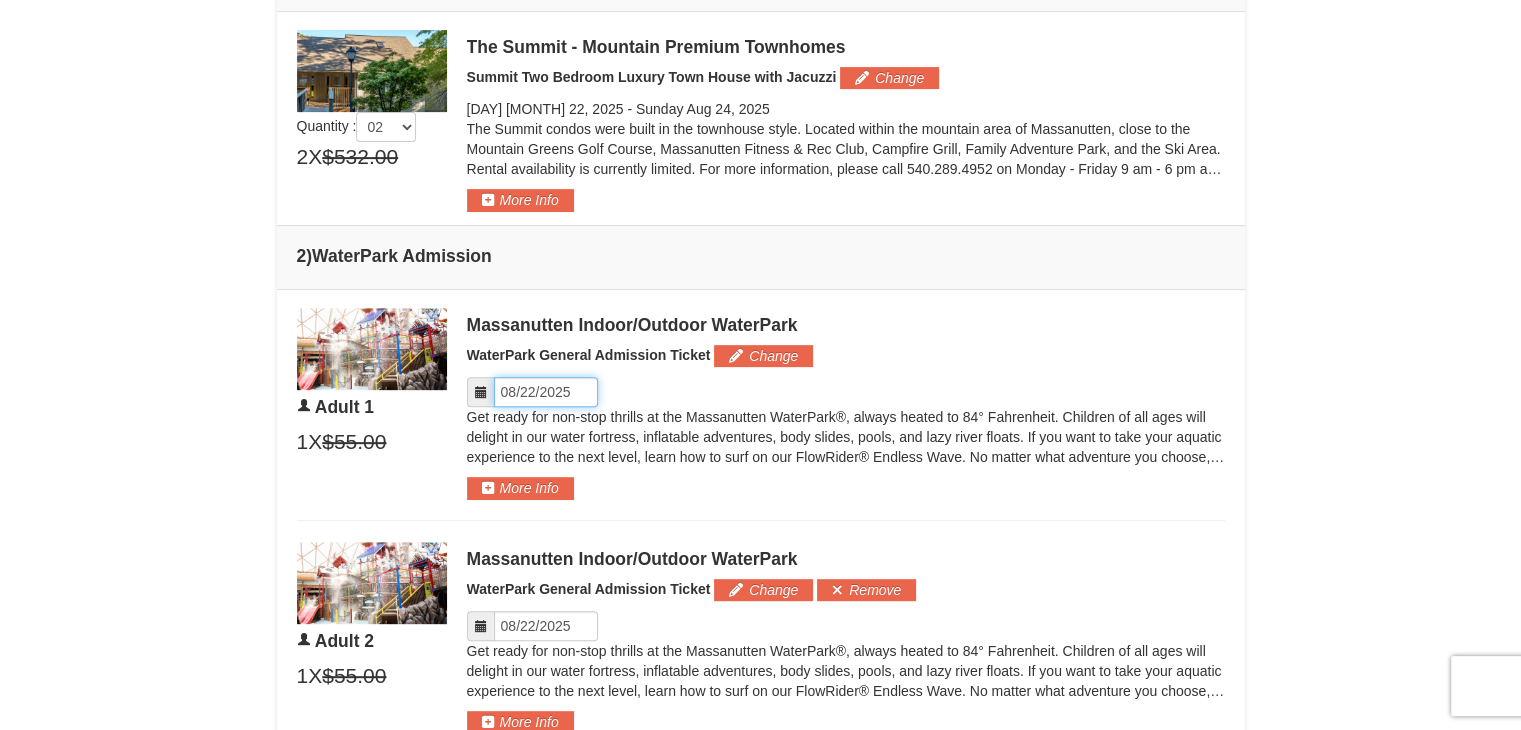 click on "Please format dates MM/DD/YYYY" at bounding box center (546, 392) 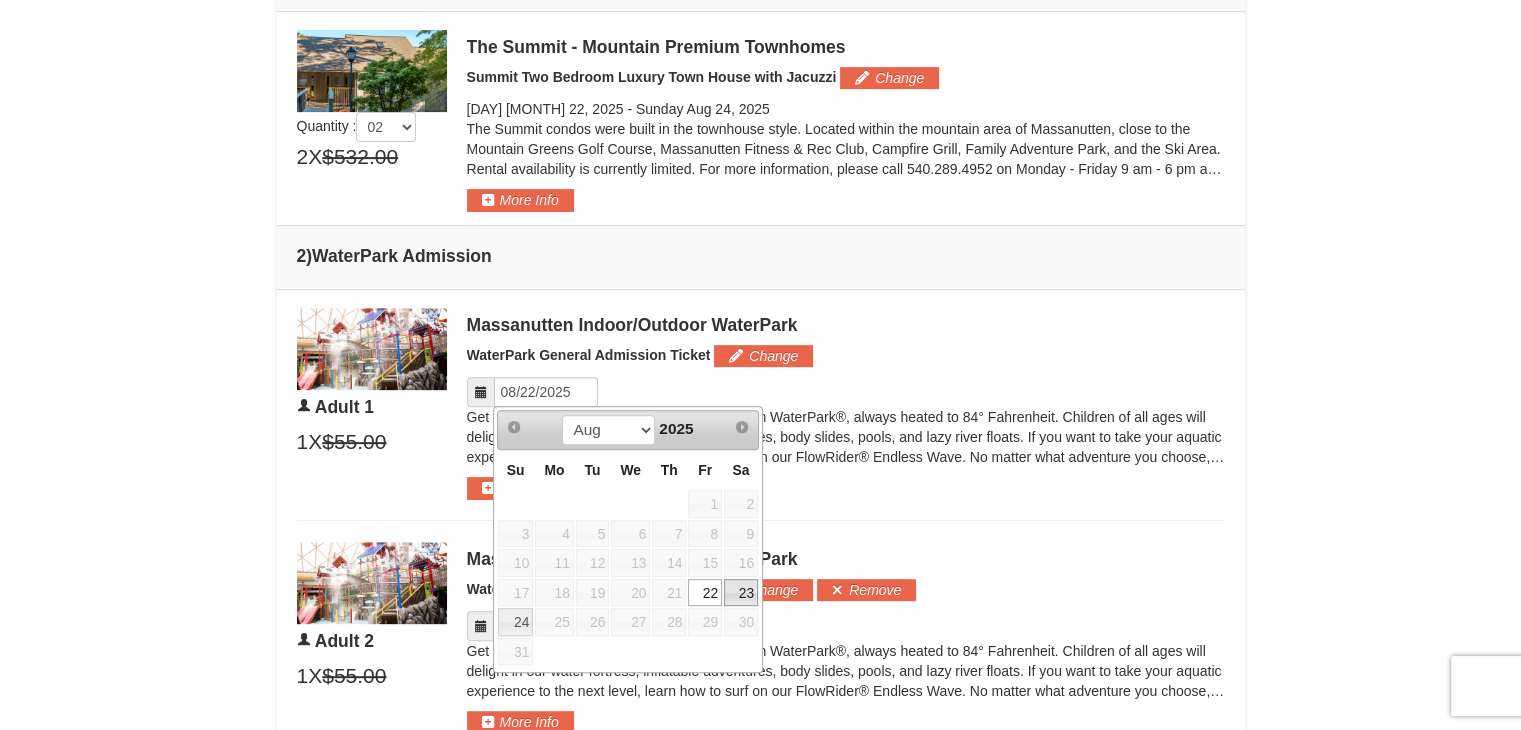 click on "23" at bounding box center (741, 593) 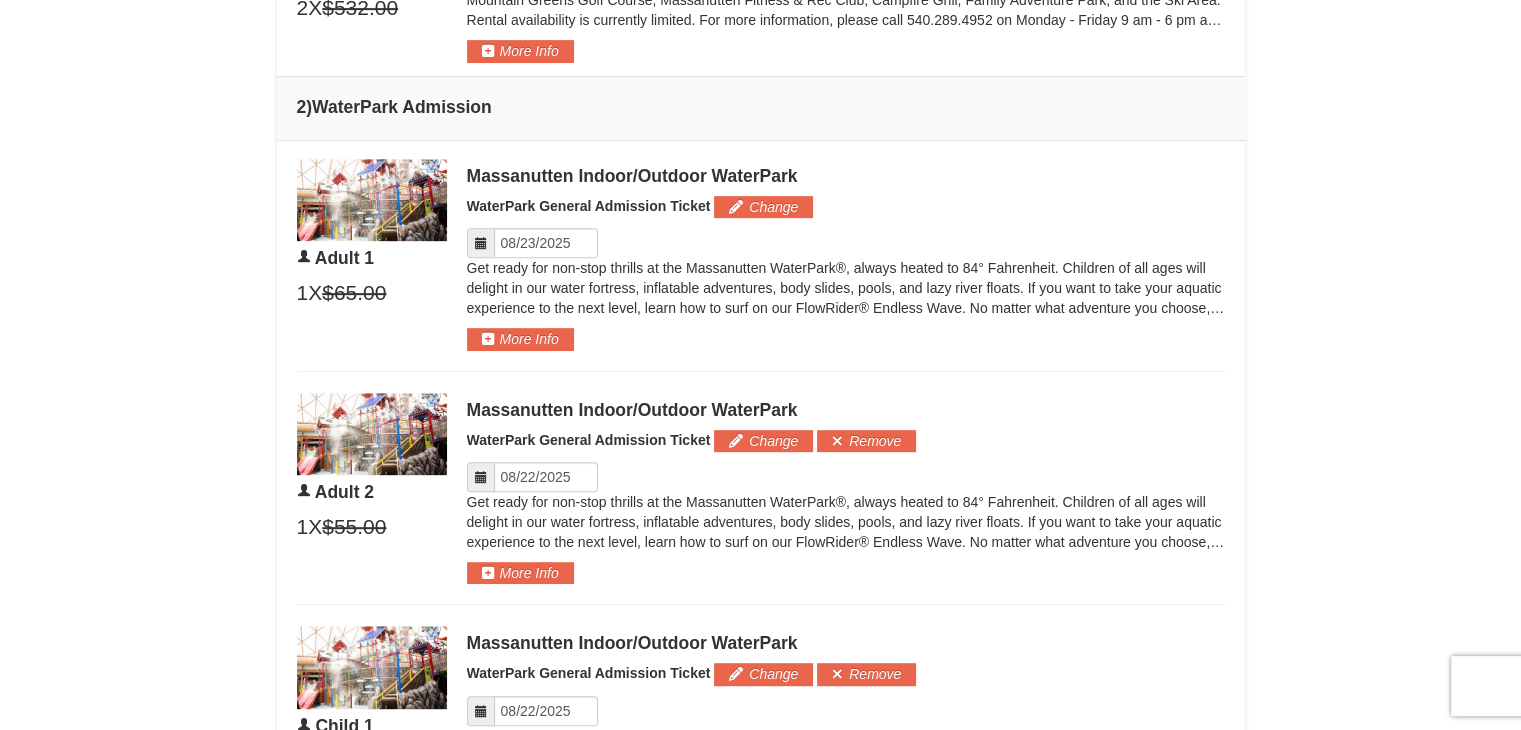 scroll, scrollTop: 946, scrollLeft: 0, axis: vertical 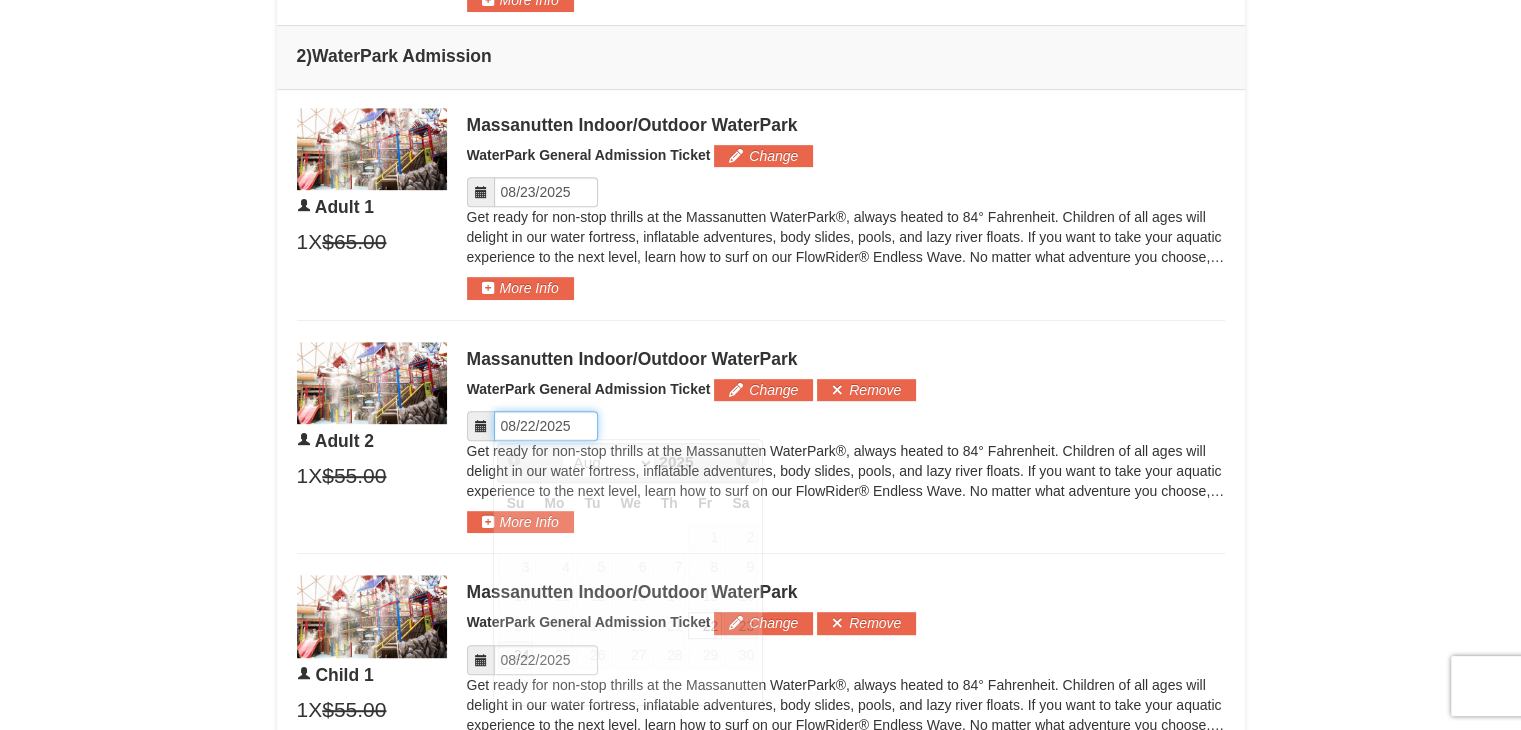 click on "Please format dates MM/DD/YYYY" at bounding box center [546, 426] 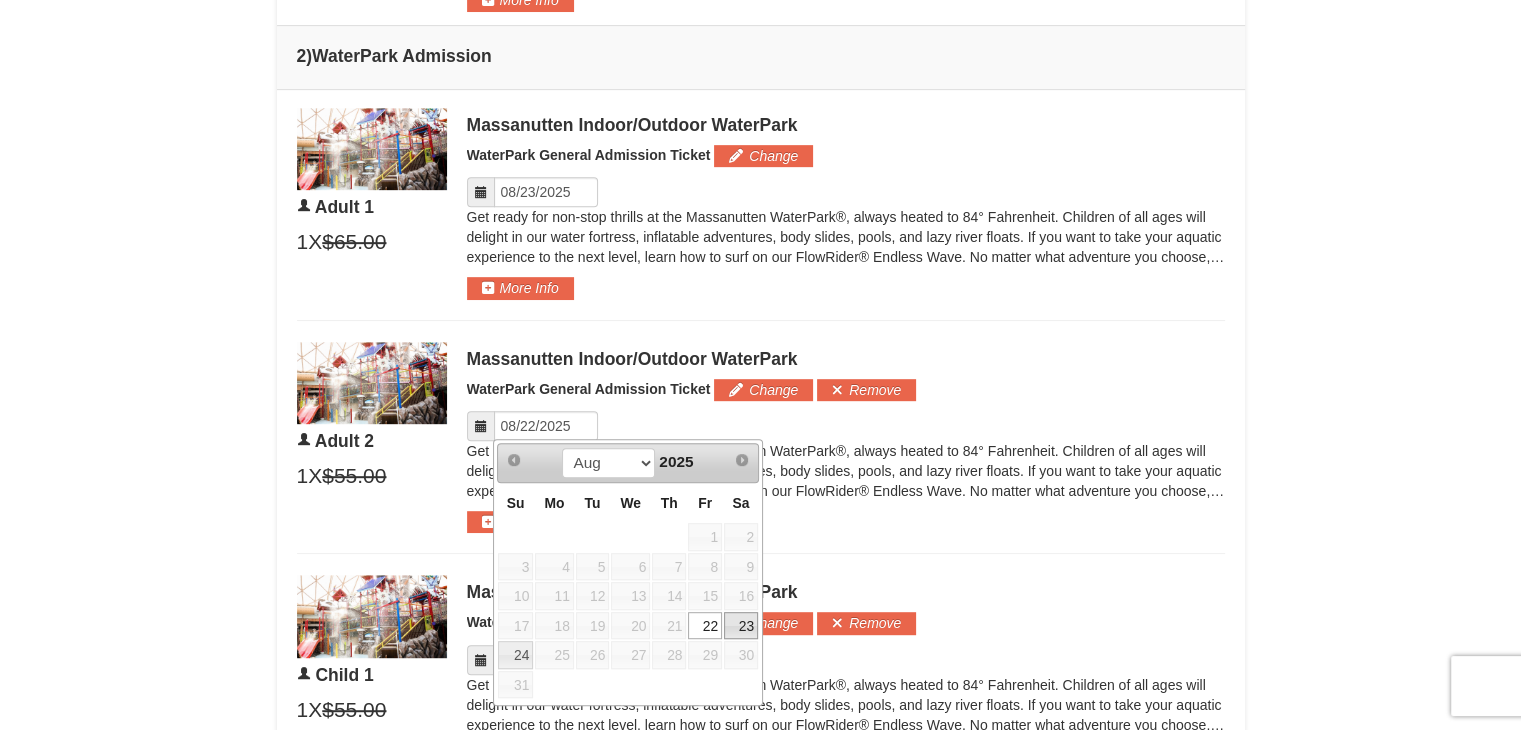 click on "23" at bounding box center (741, 626) 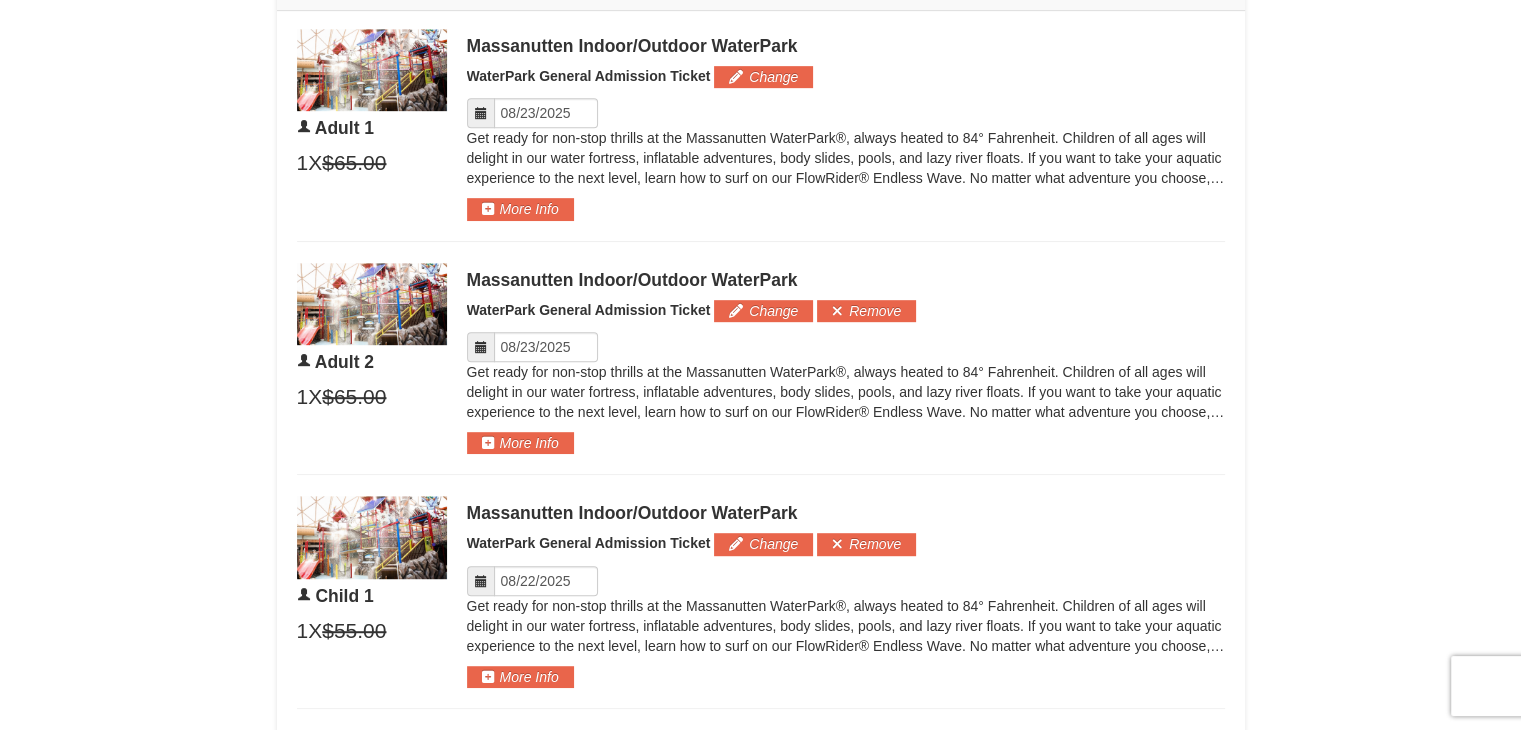 scroll, scrollTop: 1146, scrollLeft: 0, axis: vertical 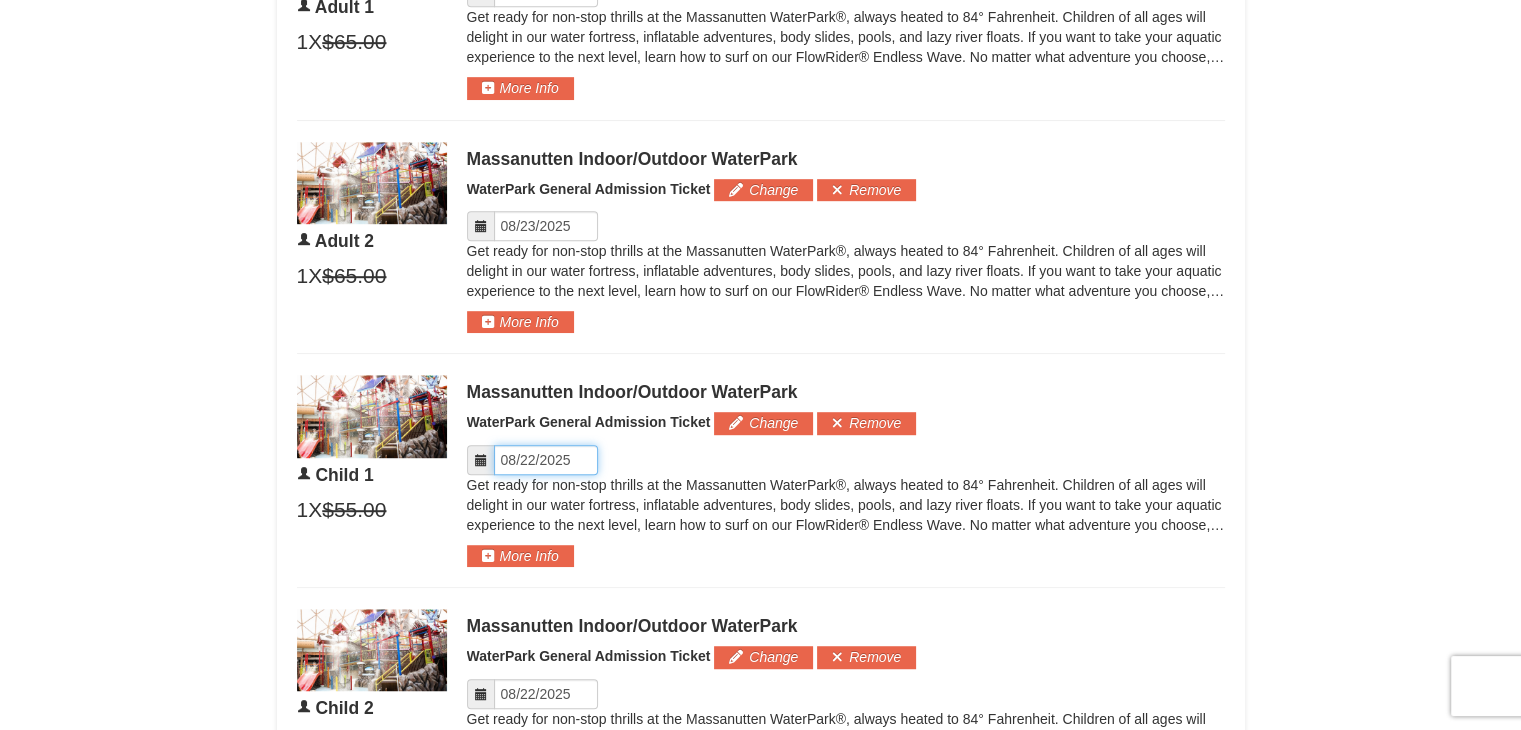click on "Please format dates MM/DD/YYYY" at bounding box center (546, 460) 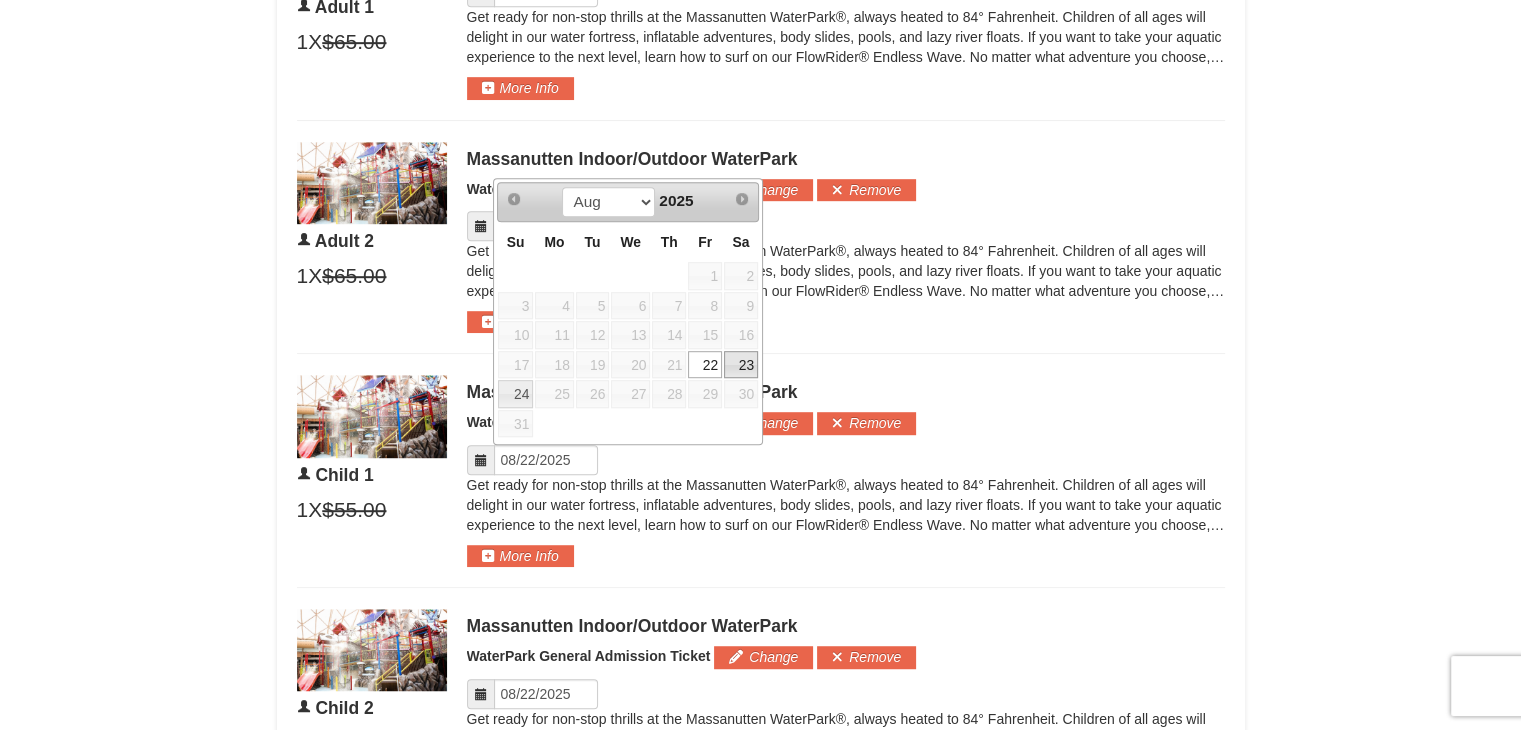 click on "23" at bounding box center (741, 365) 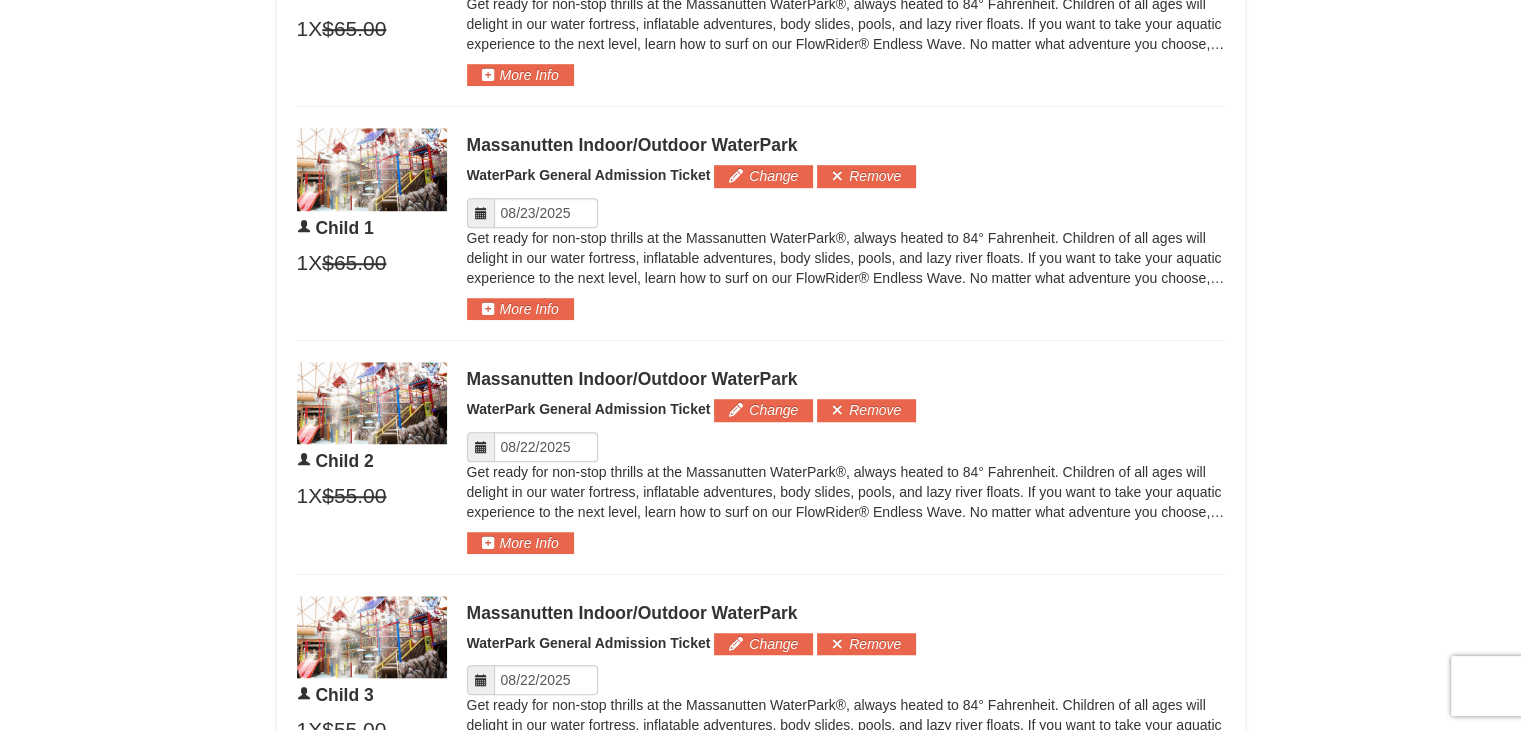 scroll, scrollTop: 1446, scrollLeft: 0, axis: vertical 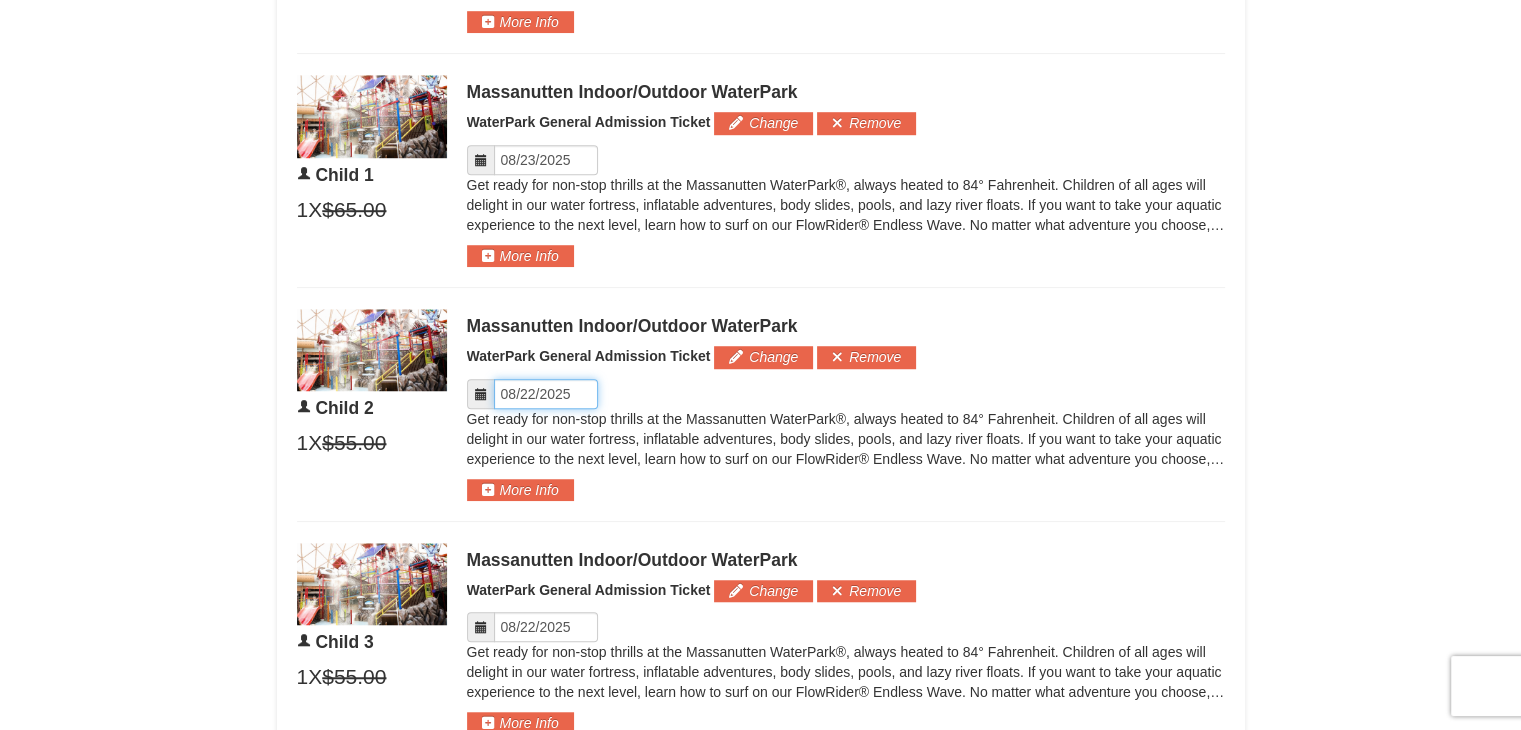 click on "Please format dates MM/DD/YYYY" at bounding box center [546, 394] 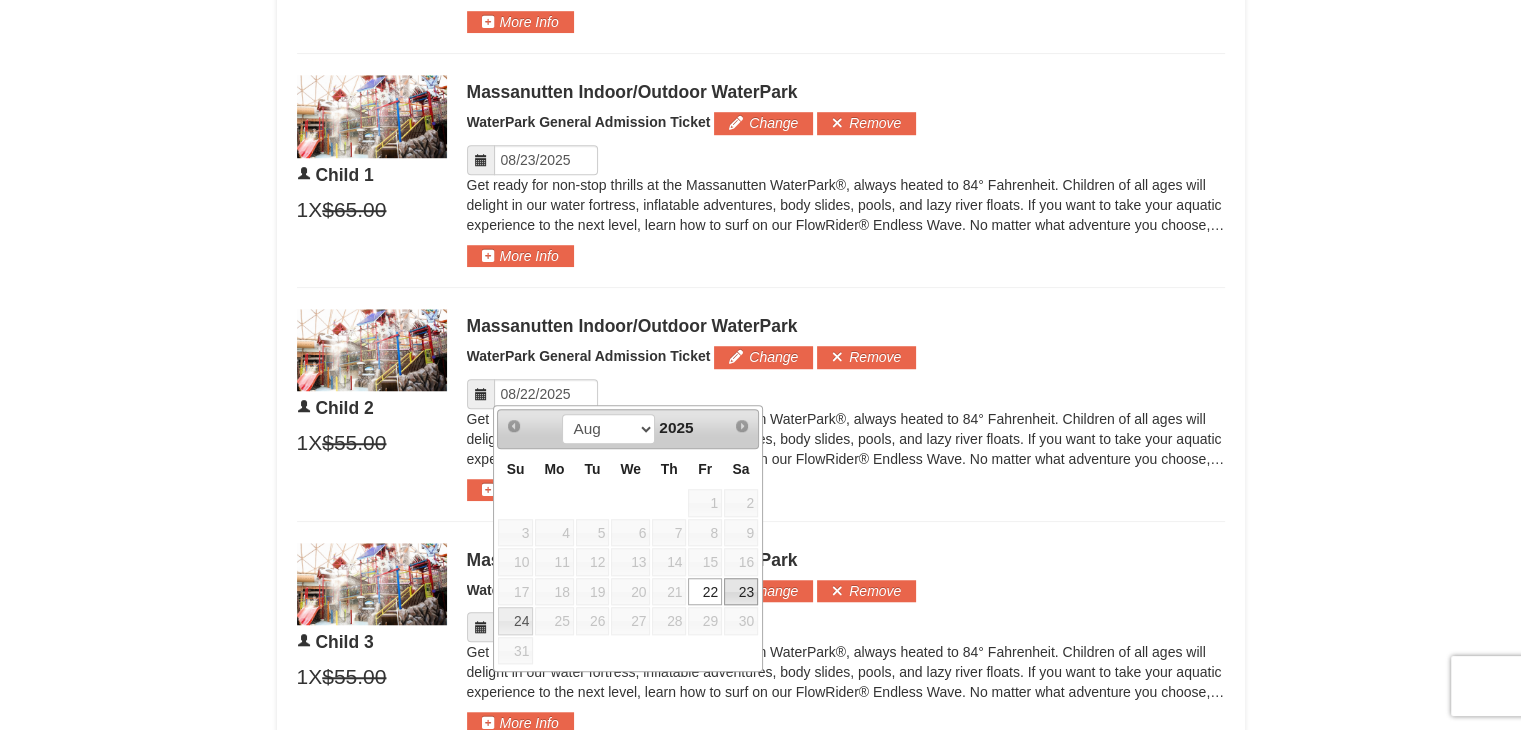 click on "23" at bounding box center (741, 592) 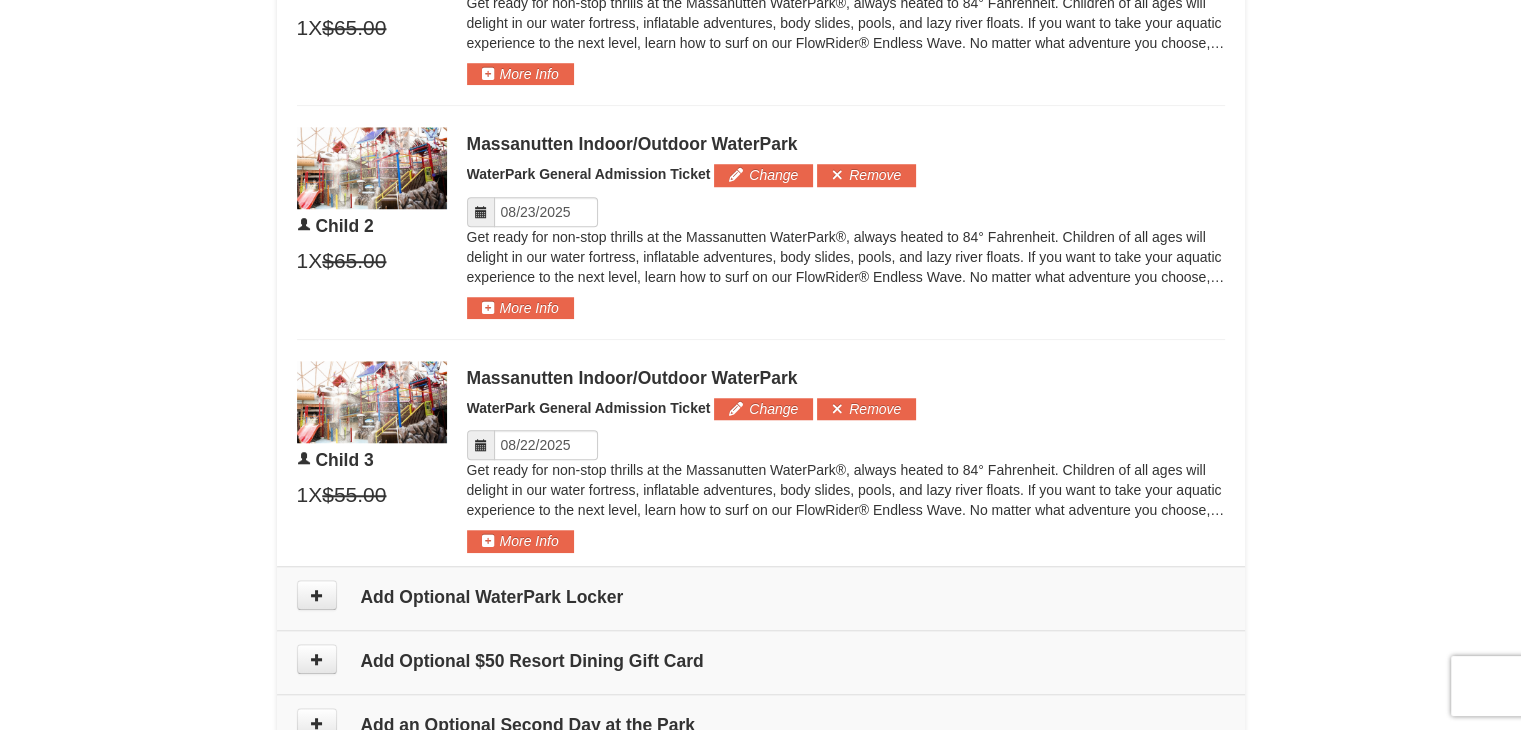 scroll, scrollTop: 1646, scrollLeft: 0, axis: vertical 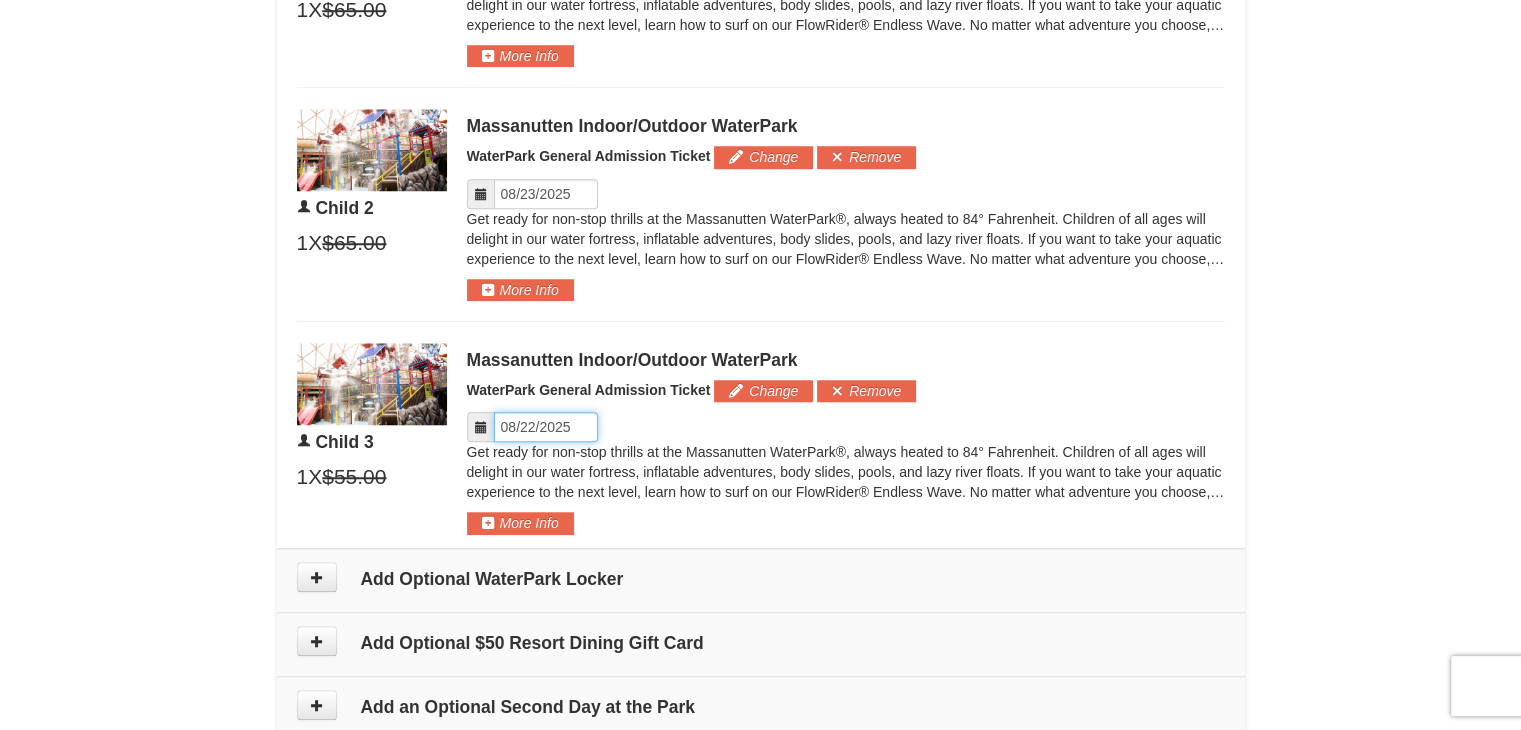 click on "Please format dates MM/DD/YYYY" at bounding box center (546, 427) 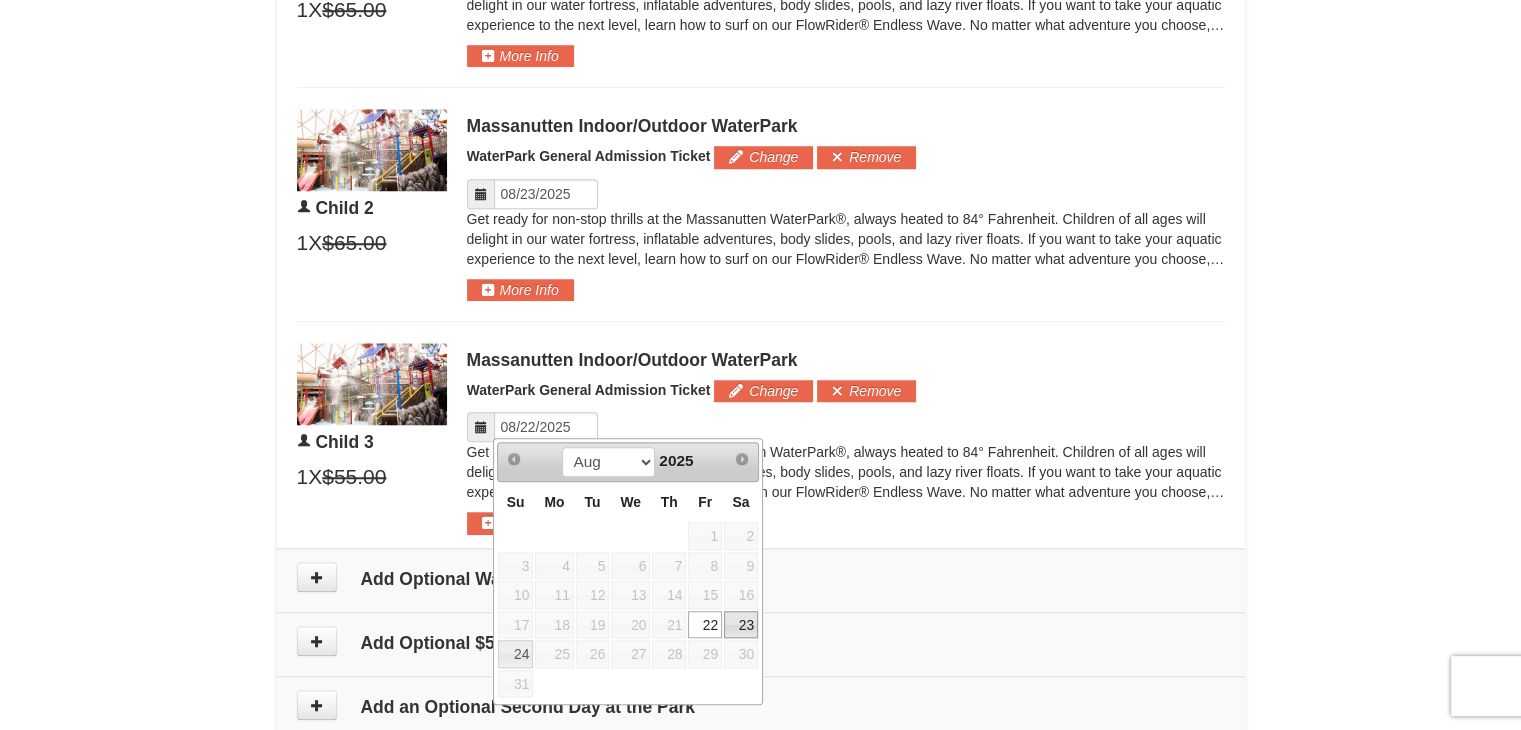 click on "23" at bounding box center (741, 625) 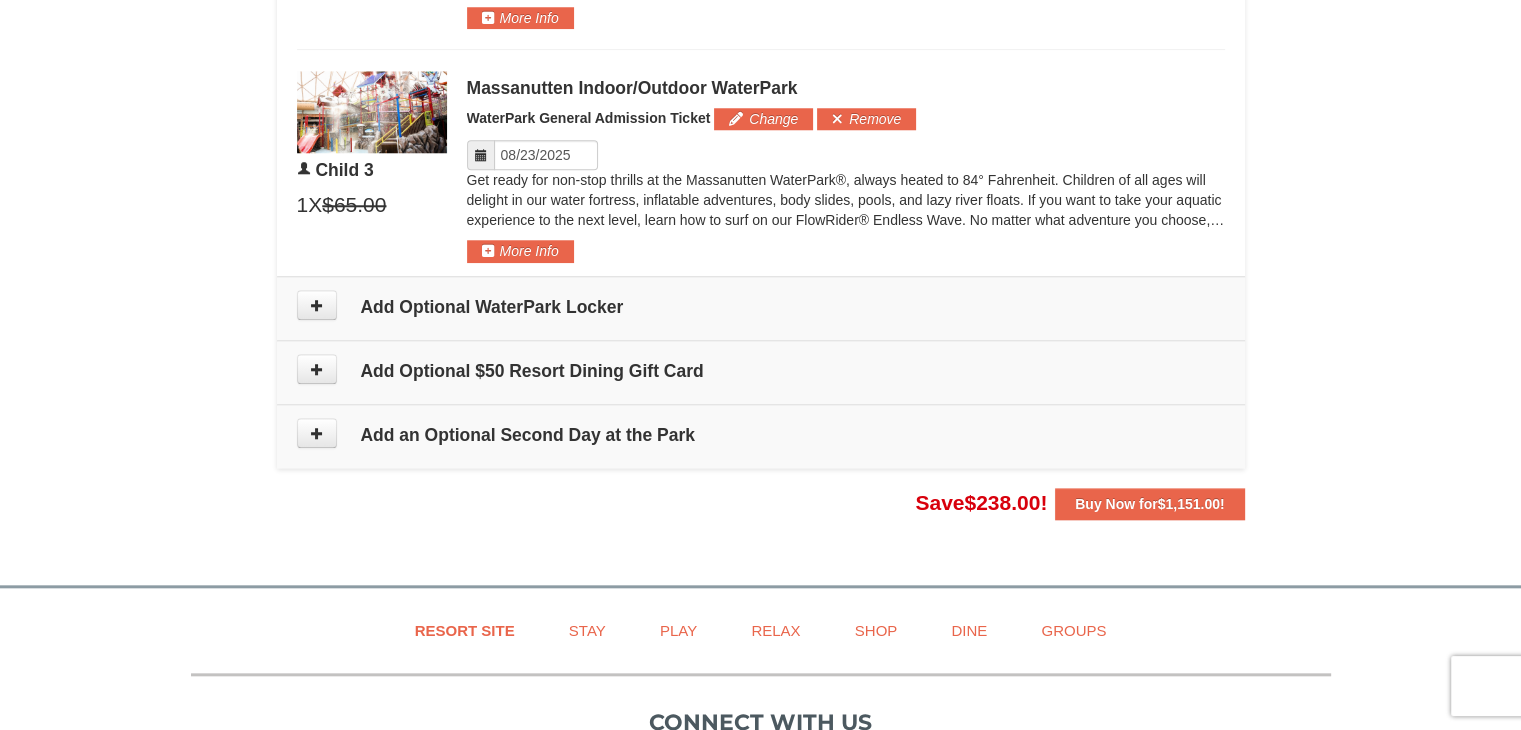 scroll, scrollTop: 1946, scrollLeft: 0, axis: vertical 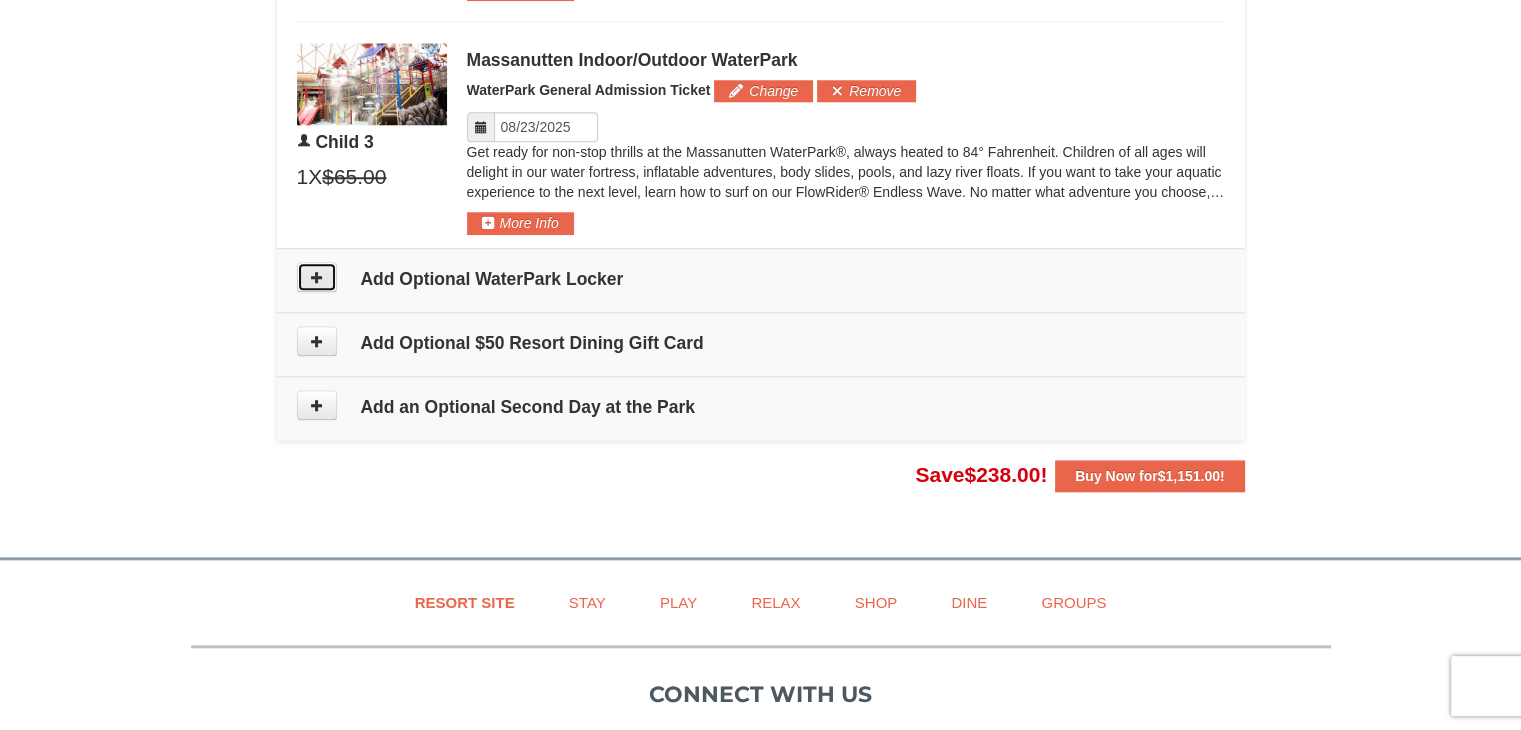 click at bounding box center (317, 277) 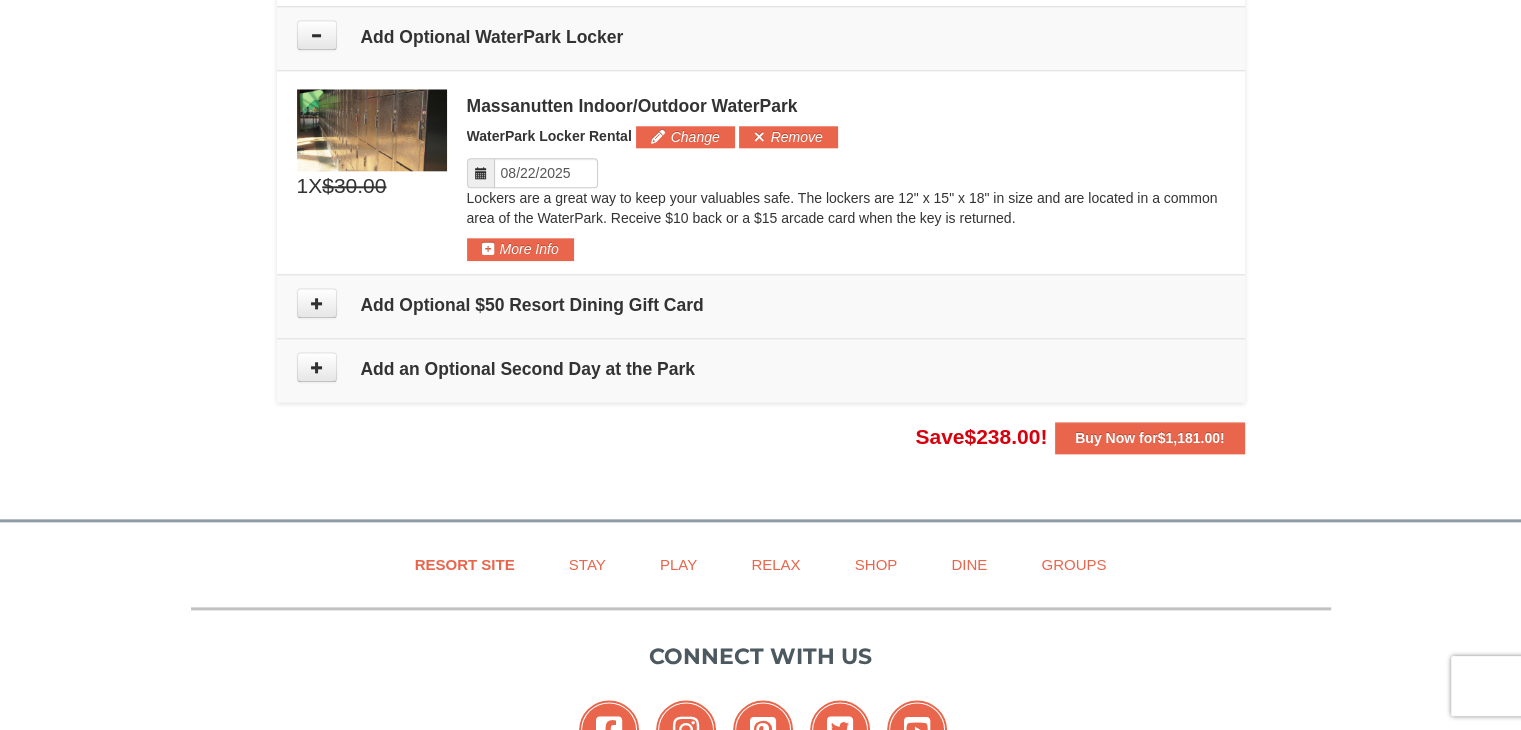 scroll, scrollTop: 2188, scrollLeft: 0, axis: vertical 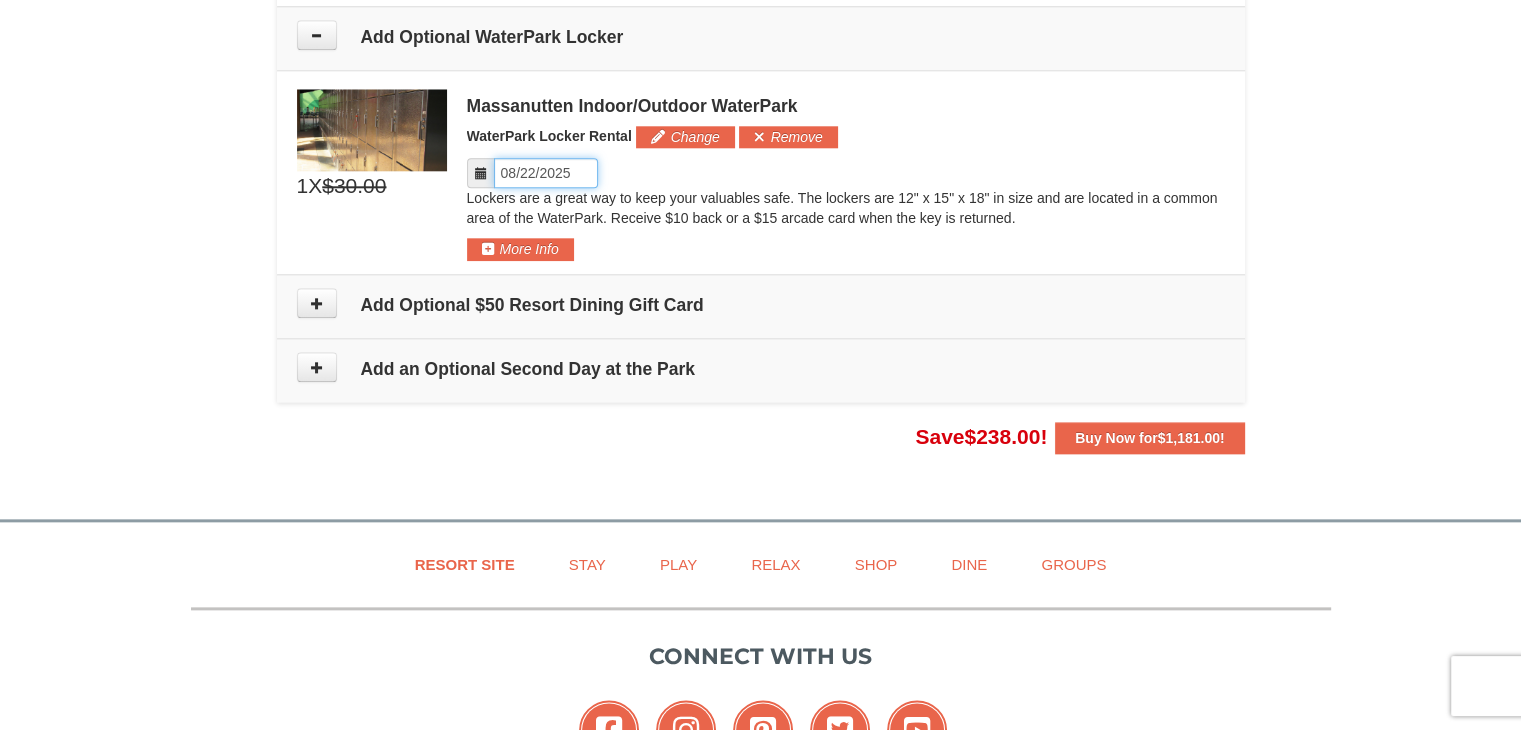 click on "Please format dates MM/DD/YYYY" at bounding box center [546, 173] 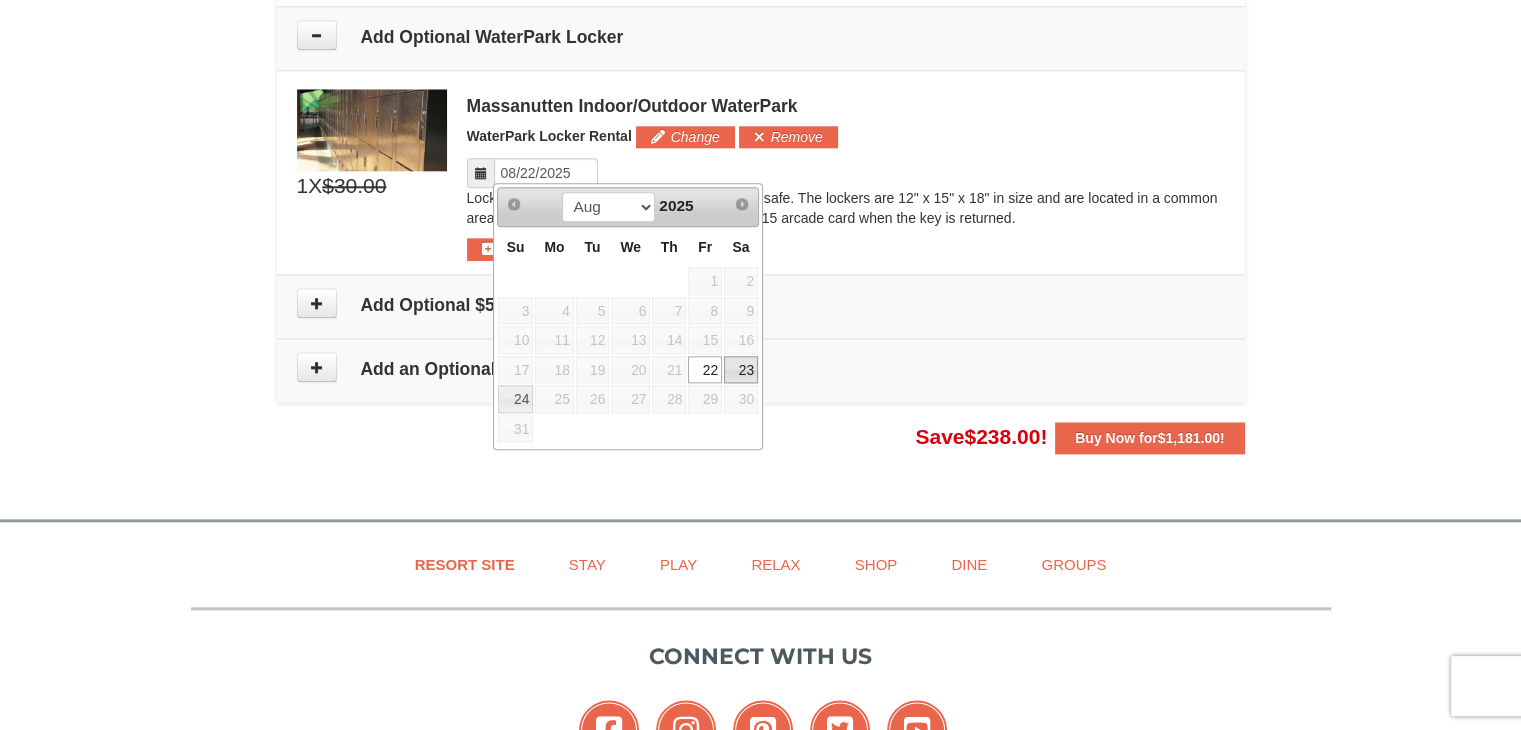 click on "23" at bounding box center (741, 370) 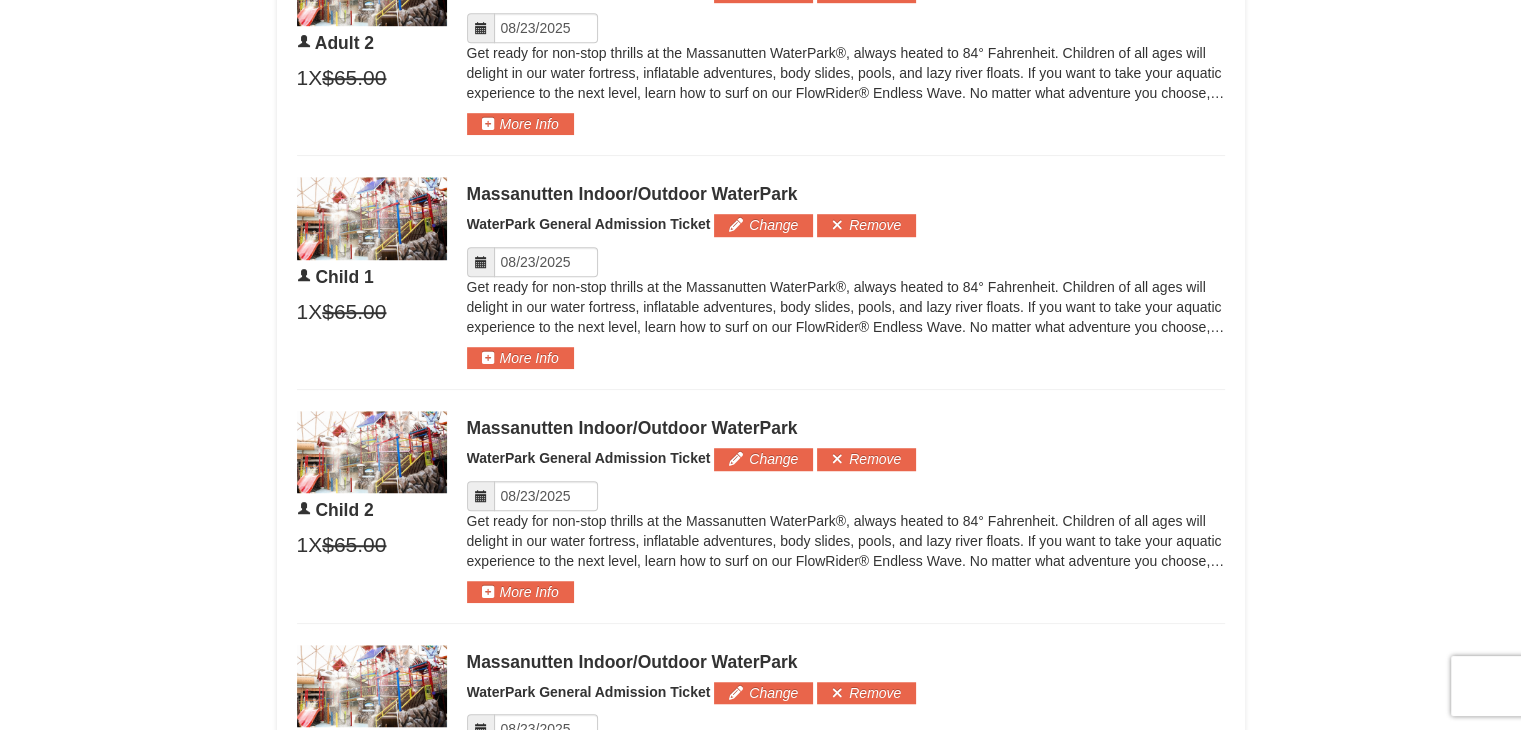 scroll, scrollTop: 1300, scrollLeft: 0, axis: vertical 